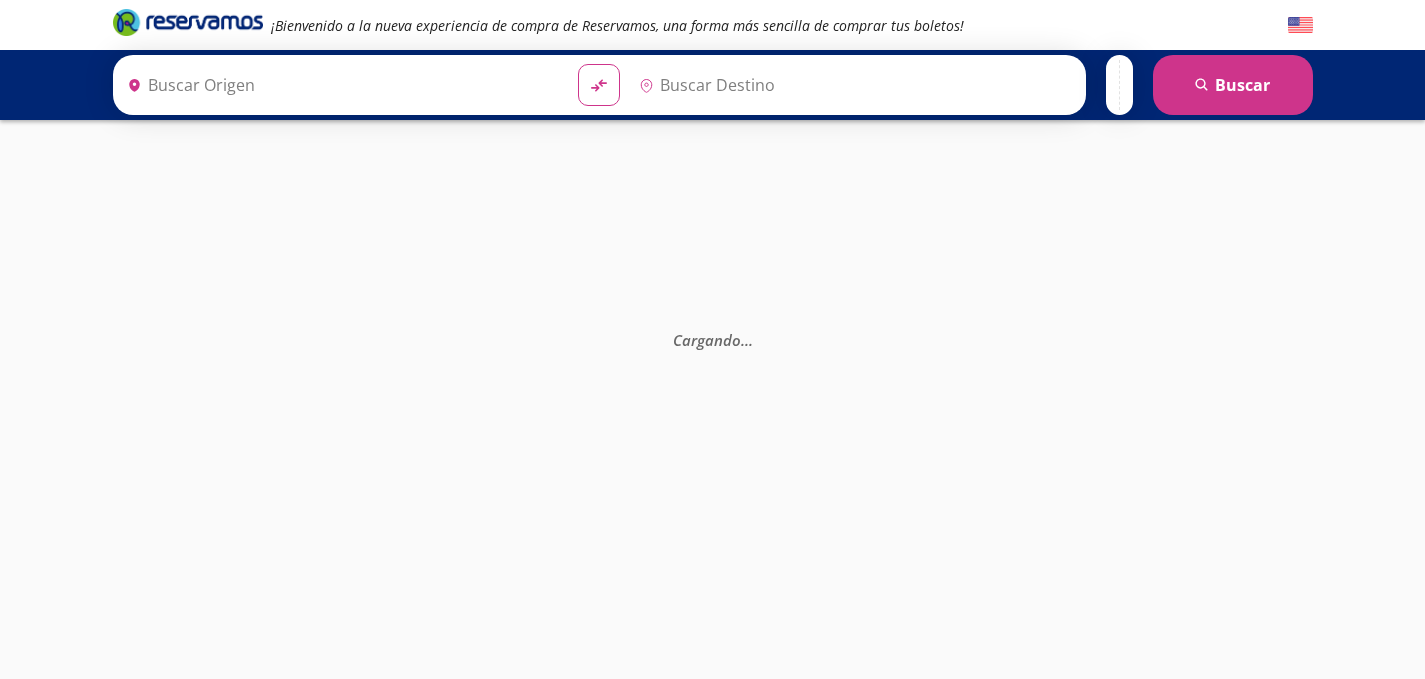 scroll, scrollTop: 0, scrollLeft: 0, axis: both 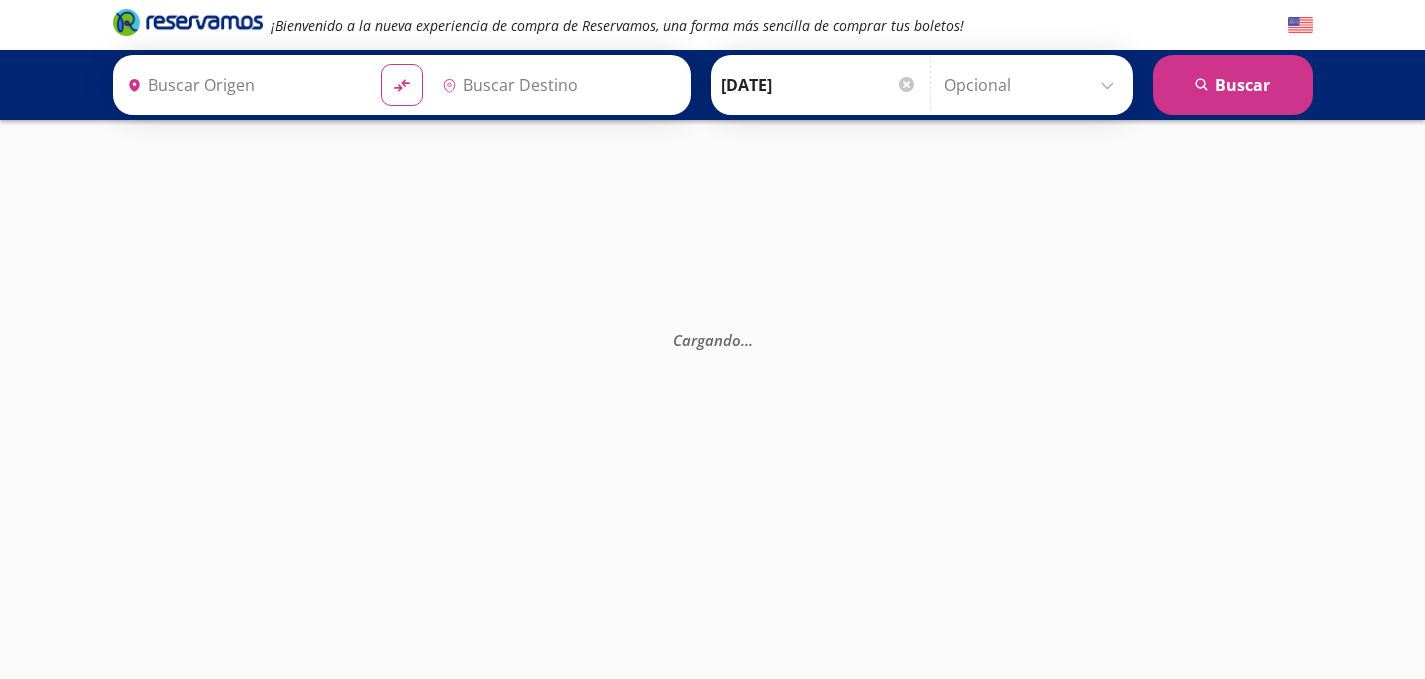type on "[GEOGRAPHIC_DATA], [GEOGRAPHIC_DATA]" 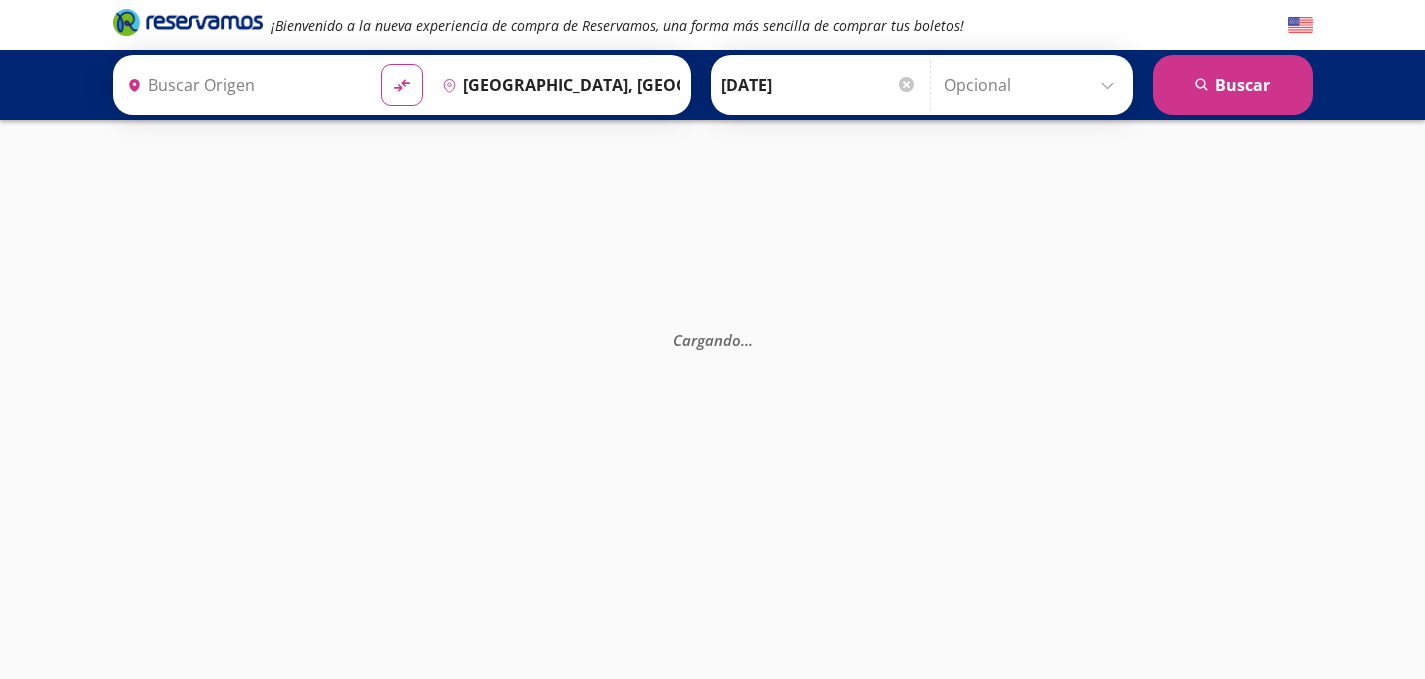 type on "[GEOGRAPHIC_DATA], [GEOGRAPHIC_DATA]" 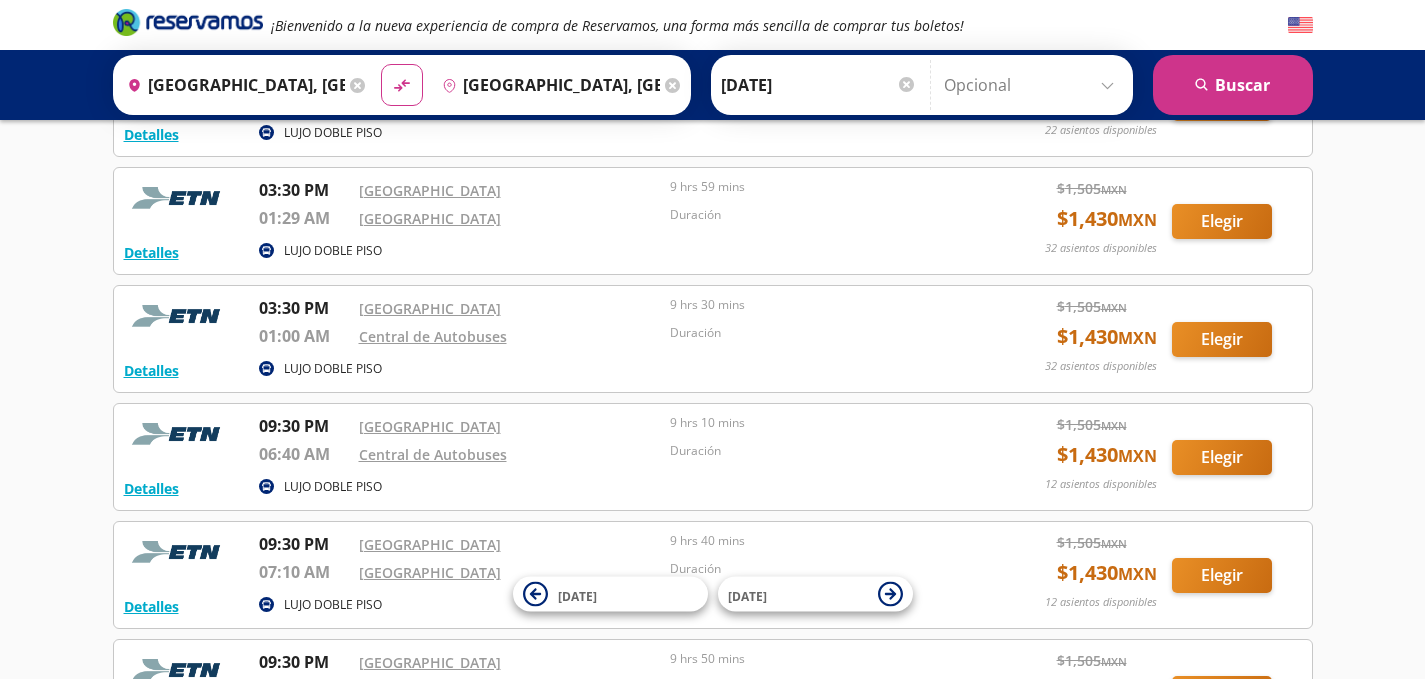 scroll, scrollTop: 362, scrollLeft: 0, axis: vertical 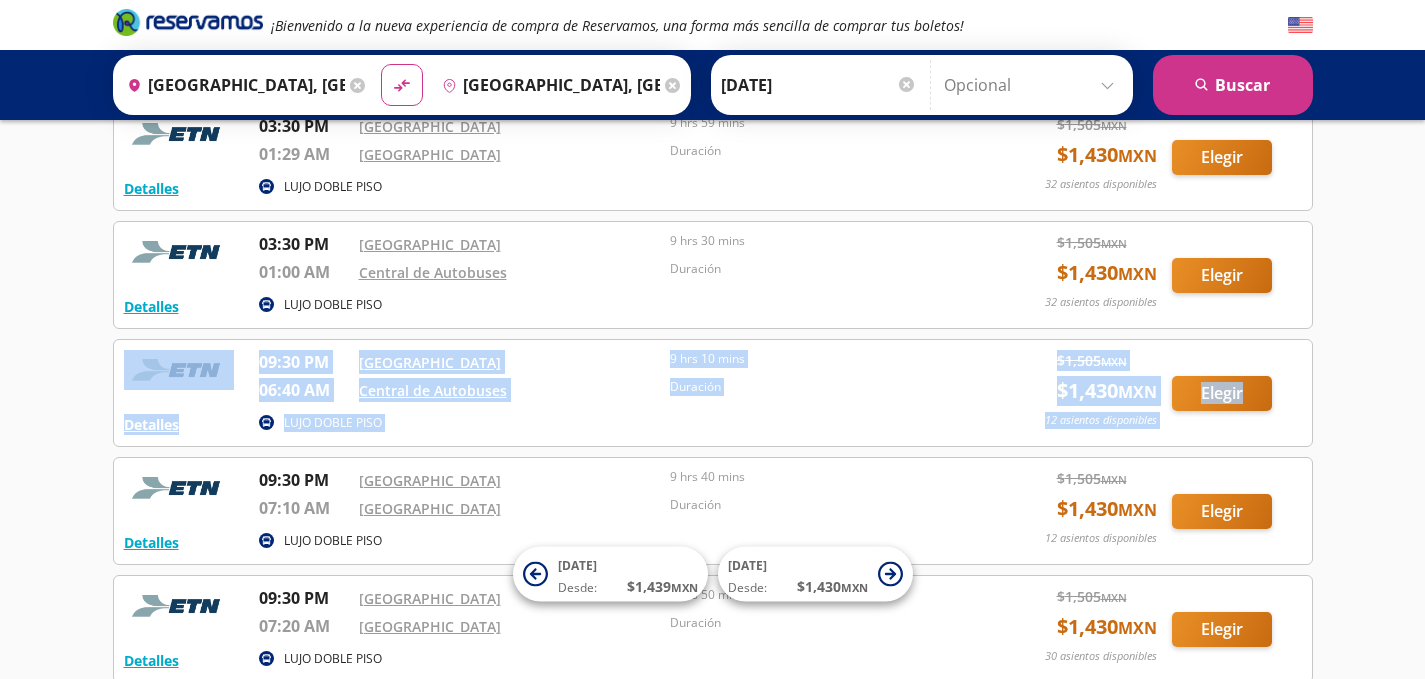 drag, startPoint x: 1419, startPoint y: 300, endPoint x: 1421, endPoint y: 359, distance: 59.03389 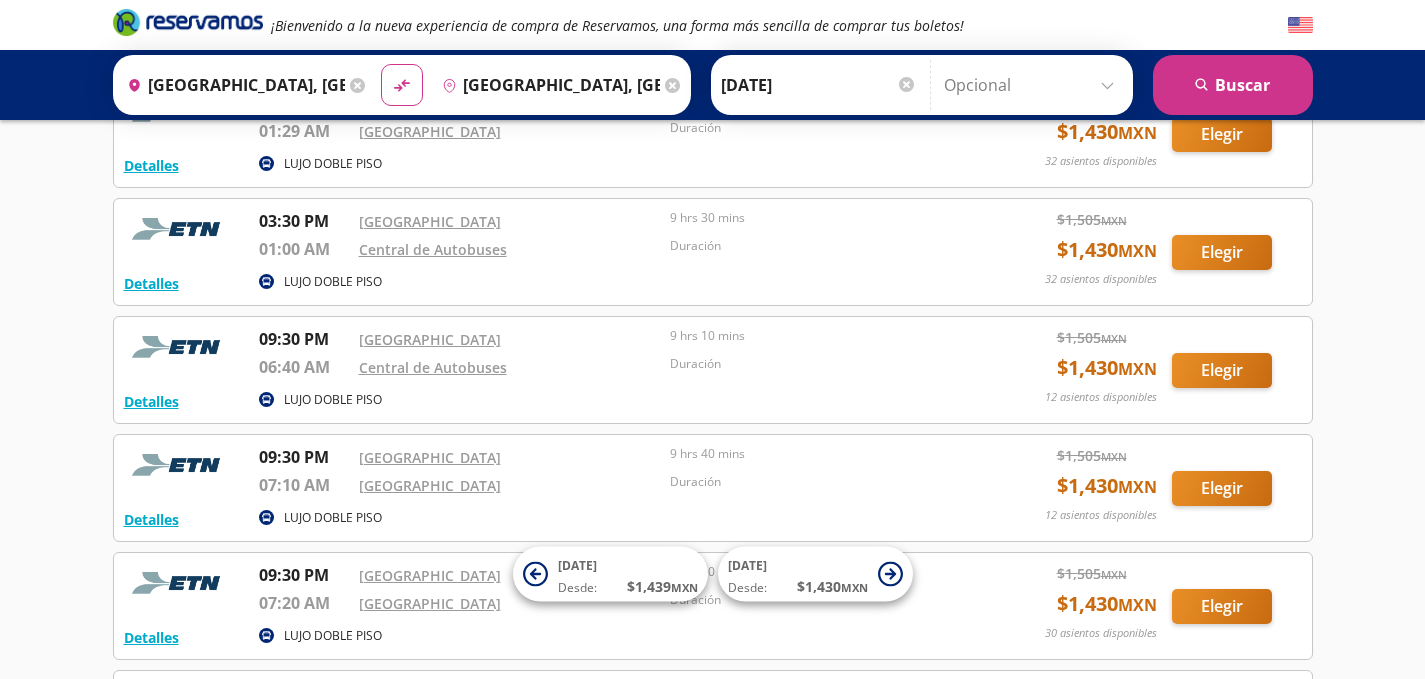 scroll, scrollTop: 389, scrollLeft: 0, axis: vertical 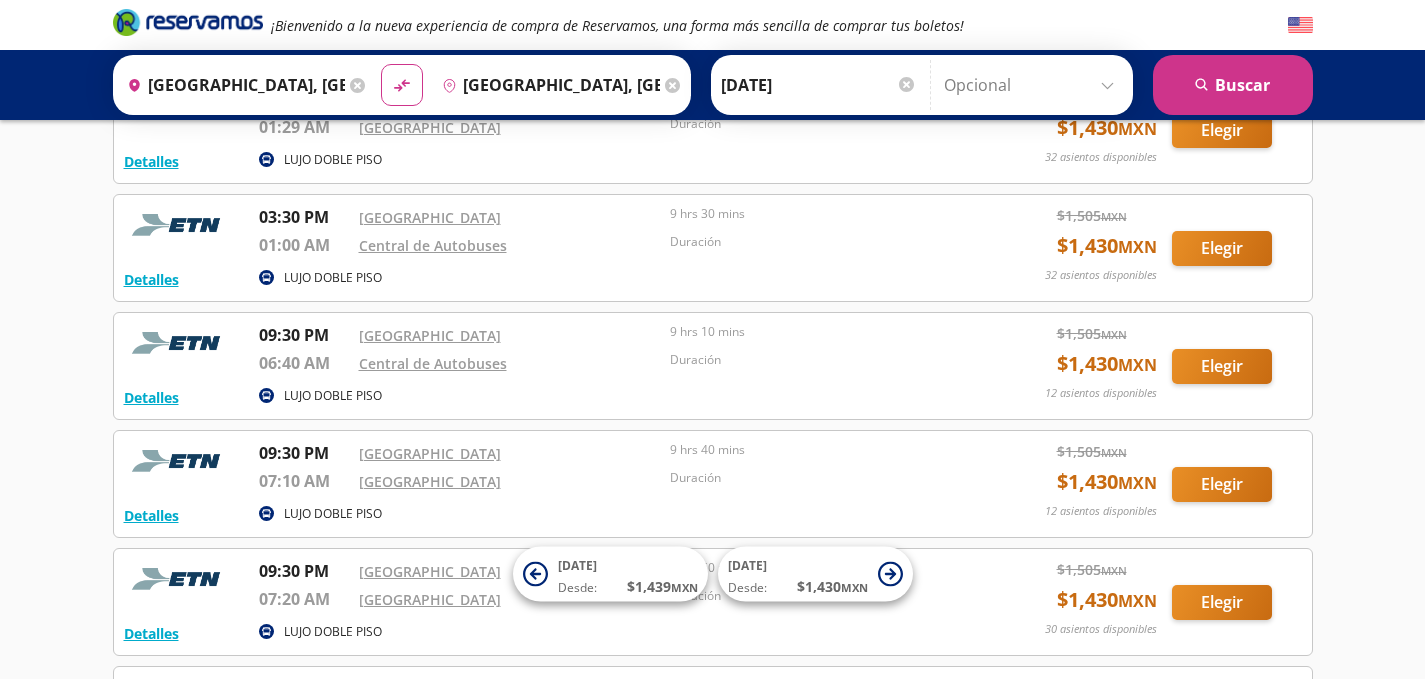click on "¡Bienvenido a la nueva experiencia de compra de Reservamos, una forma más sencilla de comprar tus boletos! Origen
heroicons:map-pin-20-solid
[GEOGRAPHIC_DATA], [GEOGRAPHIC_DATA]
Destino
pin-outline
[GEOGRAPHIC_DATA], [GEOGRAPHIC_DATA]
material-symbols:compare-arrows-rounded
Ida [DATE]" at bounding box center [712, 404] 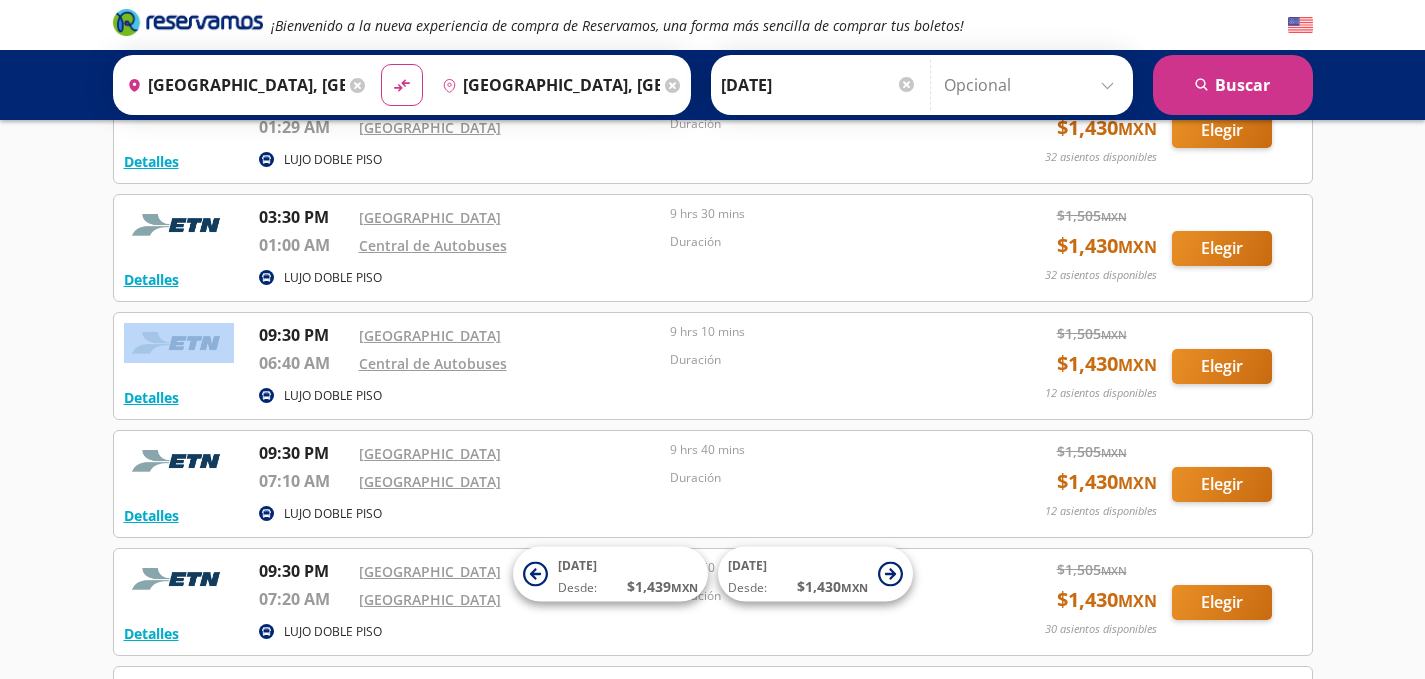 click on "¡Bienvenido a la nueva experiencia de compra de Reservamos, una forma más sencilla de comprar tus boletos! Origen
heroicons:map-pin-20-solid
[GEOGRAPHIC_DATA], [GEOGRAPHIC_DATA]
Destino
pin-outline
[GEOGRAPHIC_DATA], [GEOGRAPHIC_DATA]
material-symbols:compare-arrows-rounded
Ida [DATE]" at bounding box center (712, 404) 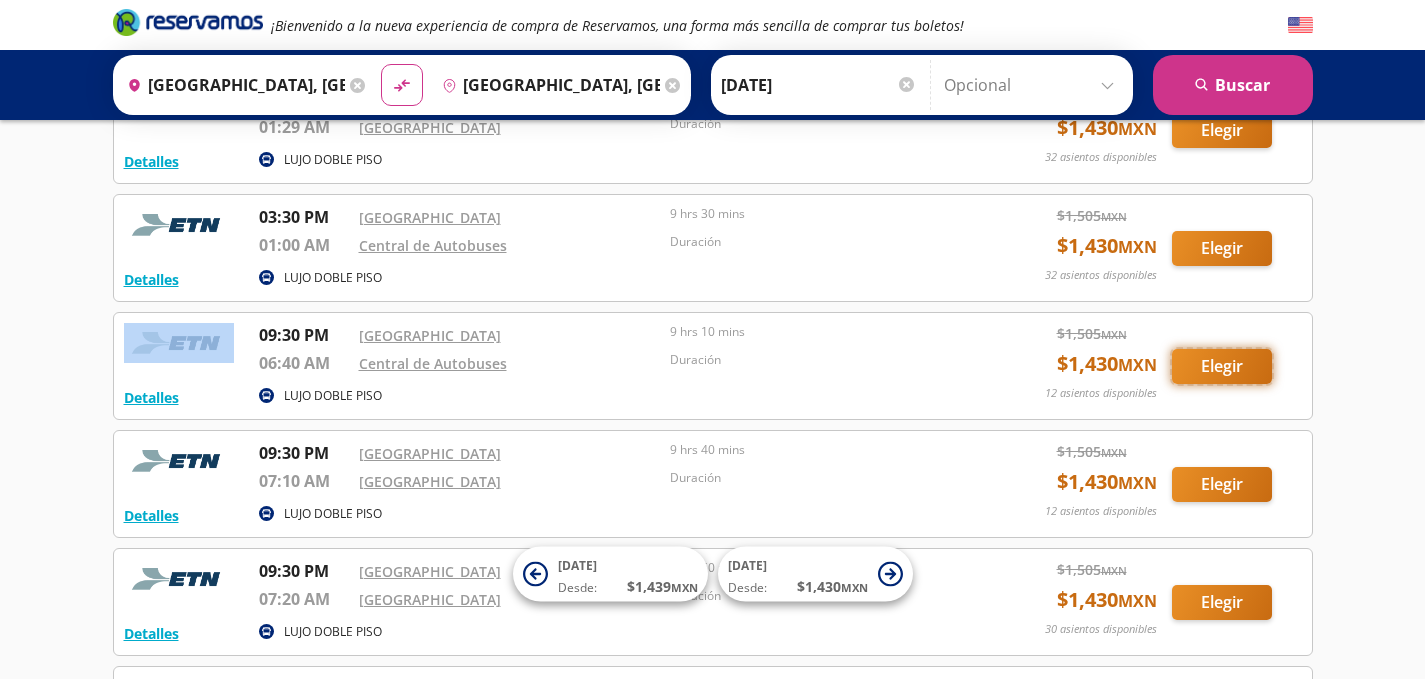 click on "Elegir" at bounding box center [1222, 366] 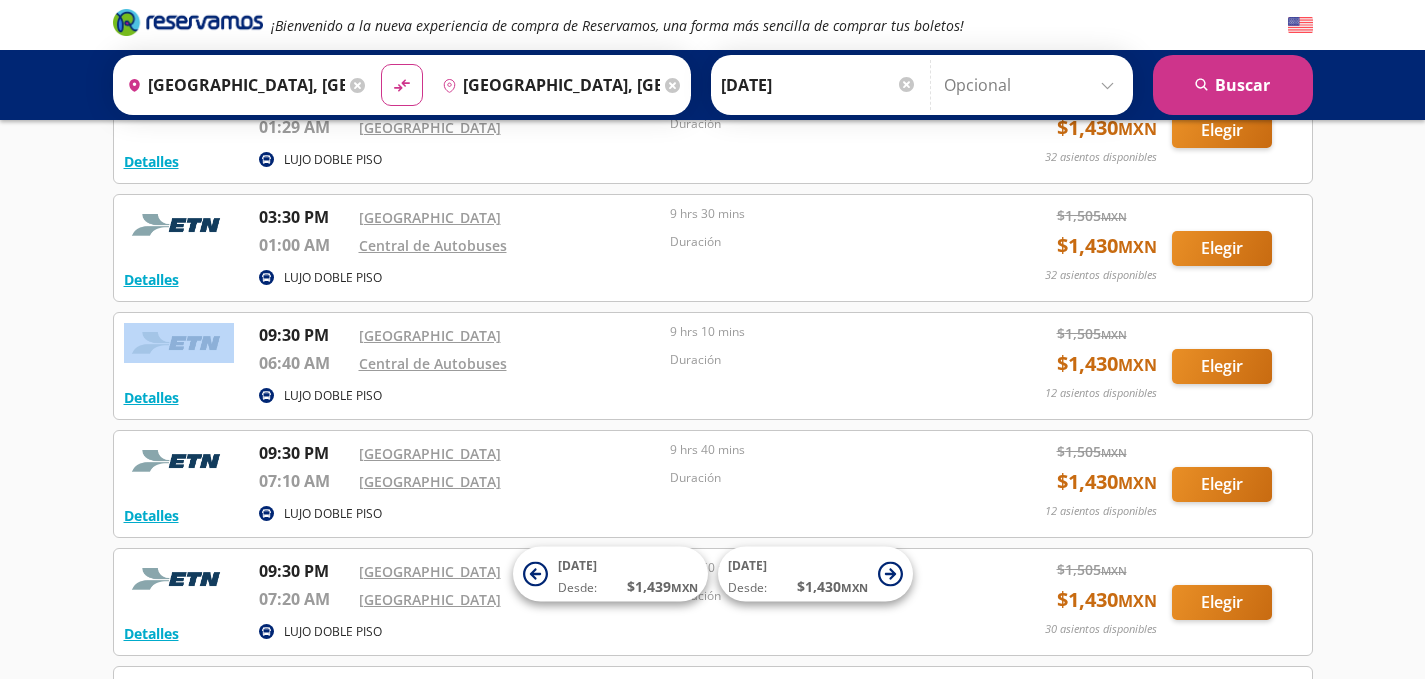 scroll, scrollTop: 0, scrollLeft: 0, axis: both 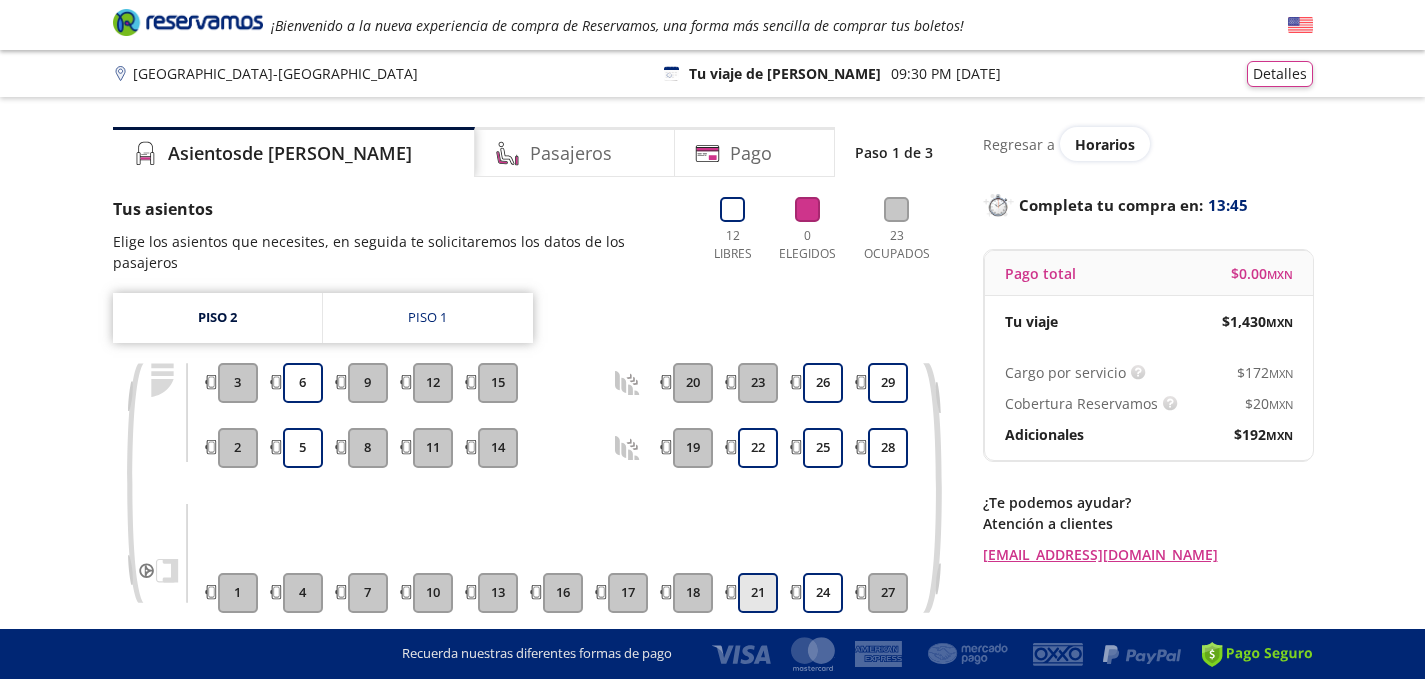 click on "21" at bounding box center [758, 593] 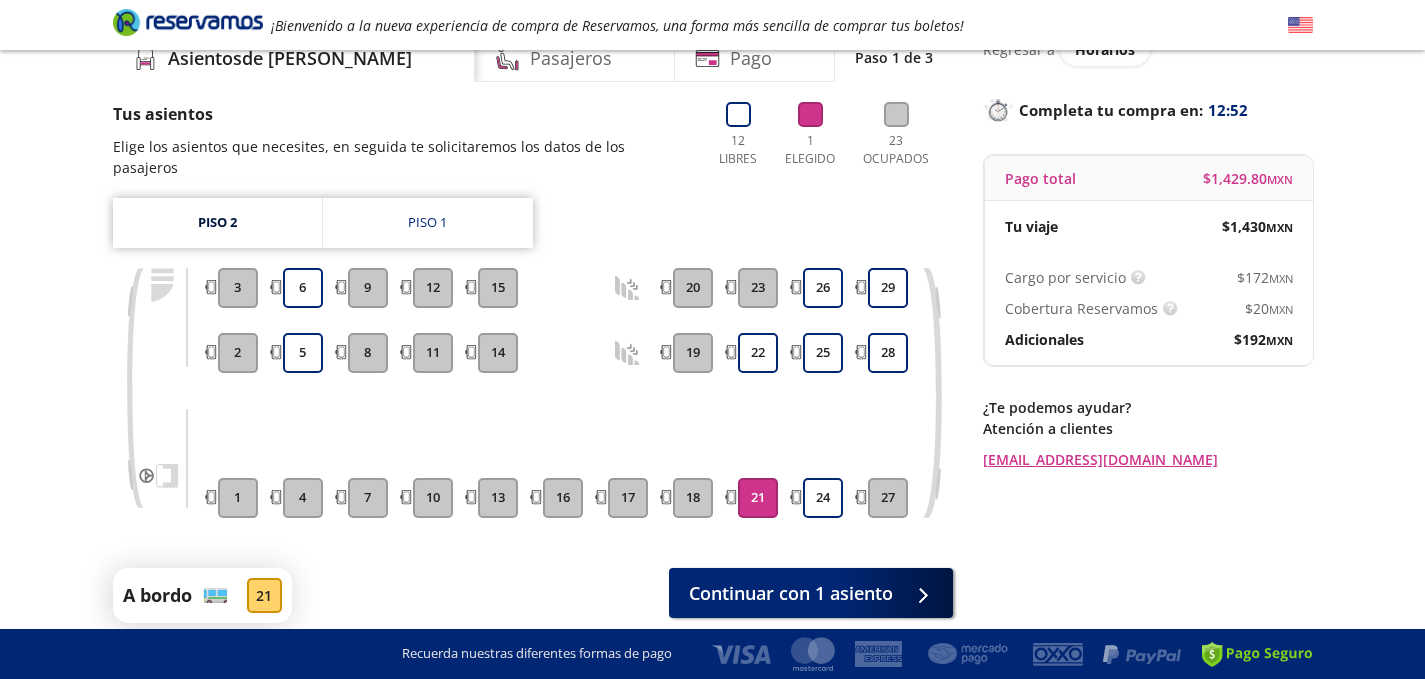 scroll, scrollTop: 159, scrollLeft: 0, axis: vertical 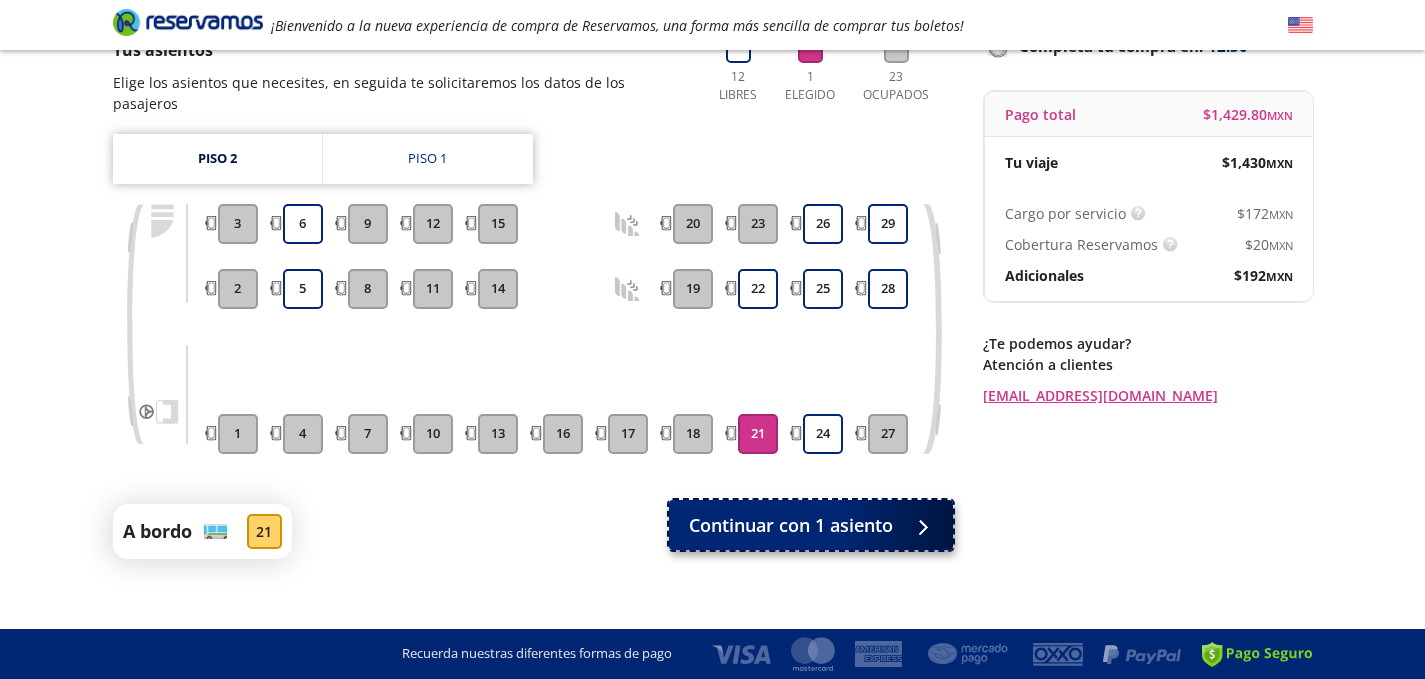 click on "Continuar con 1 asiento" at bounding box center (791, 525) 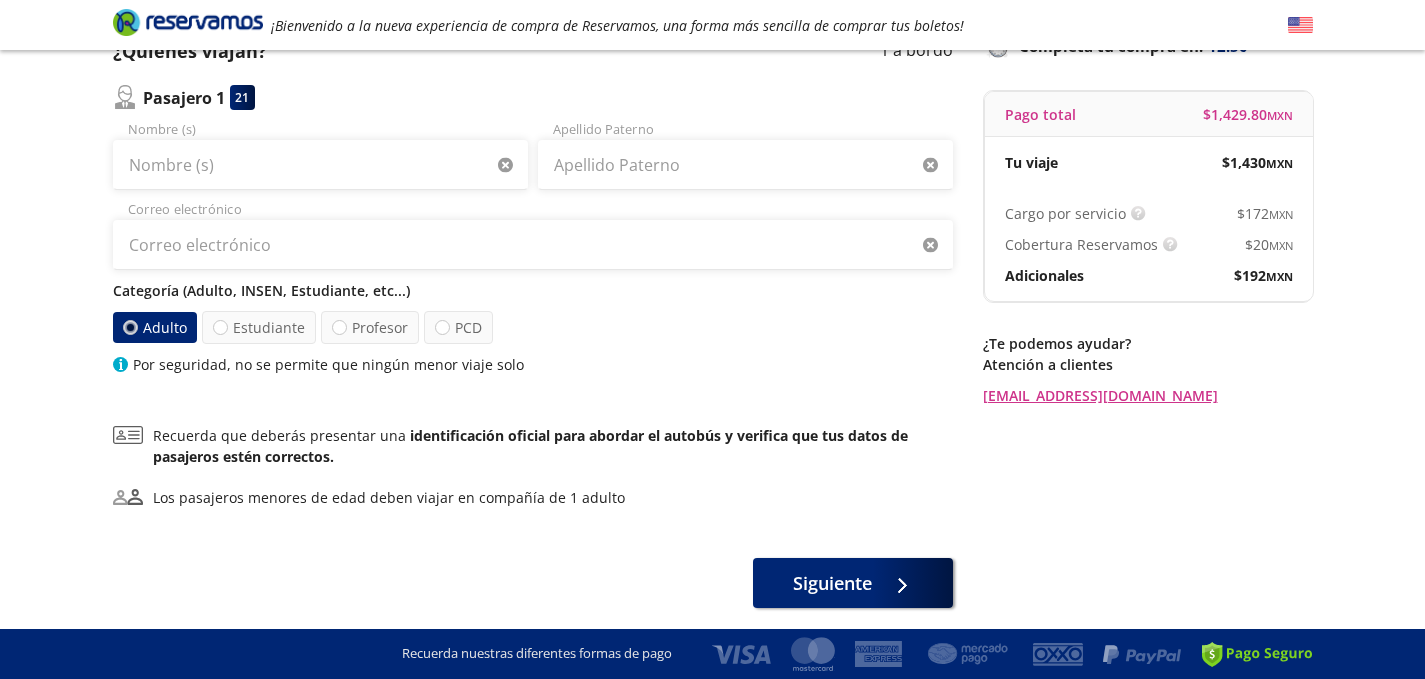 scroll, scrollTop: 0, scrollLeft: 0, axis: both 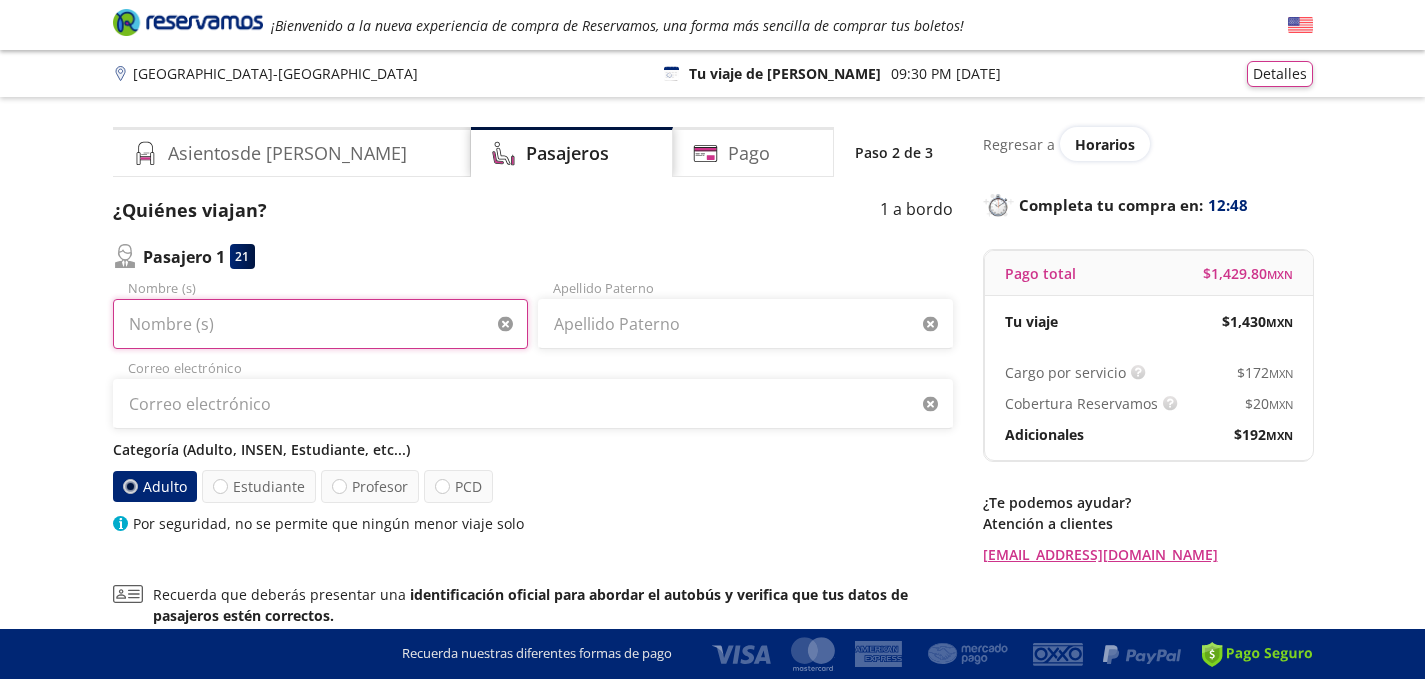 click on "Nombre (s)" at bounding box center (320, 324) 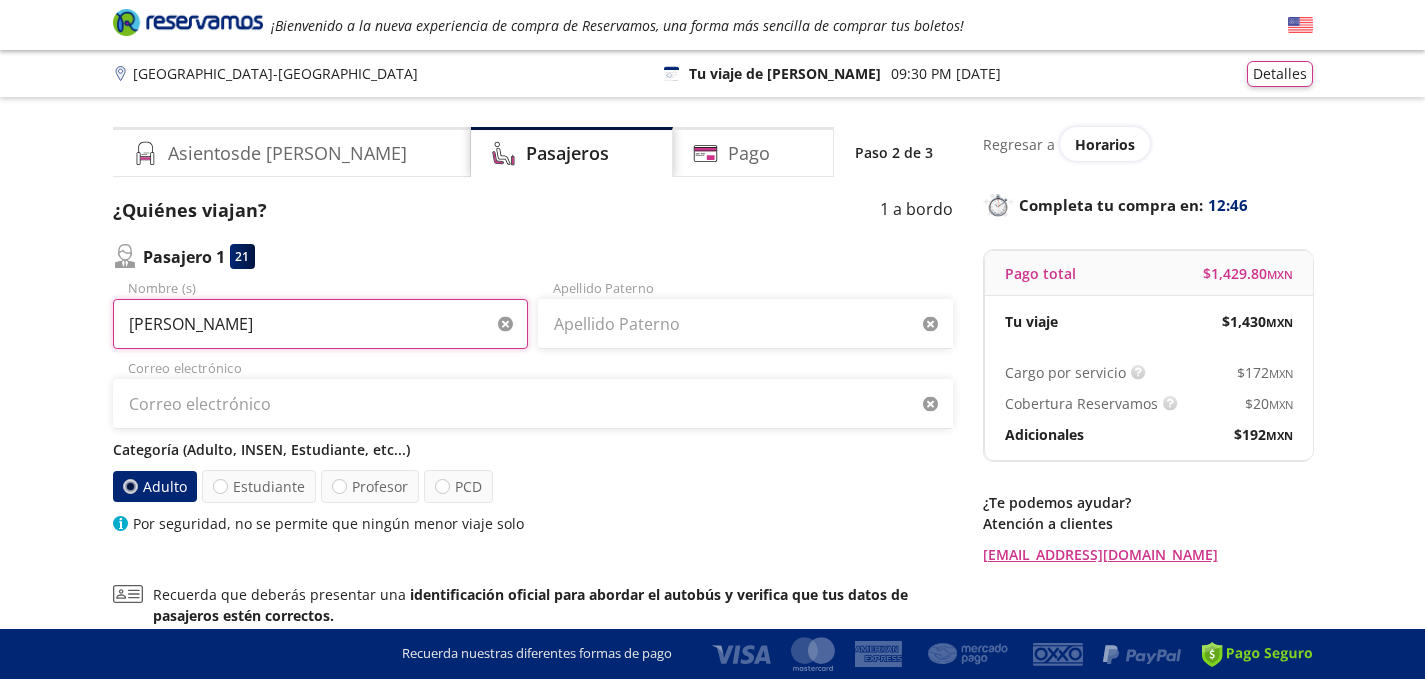 type on "[PERSON_NAME]" 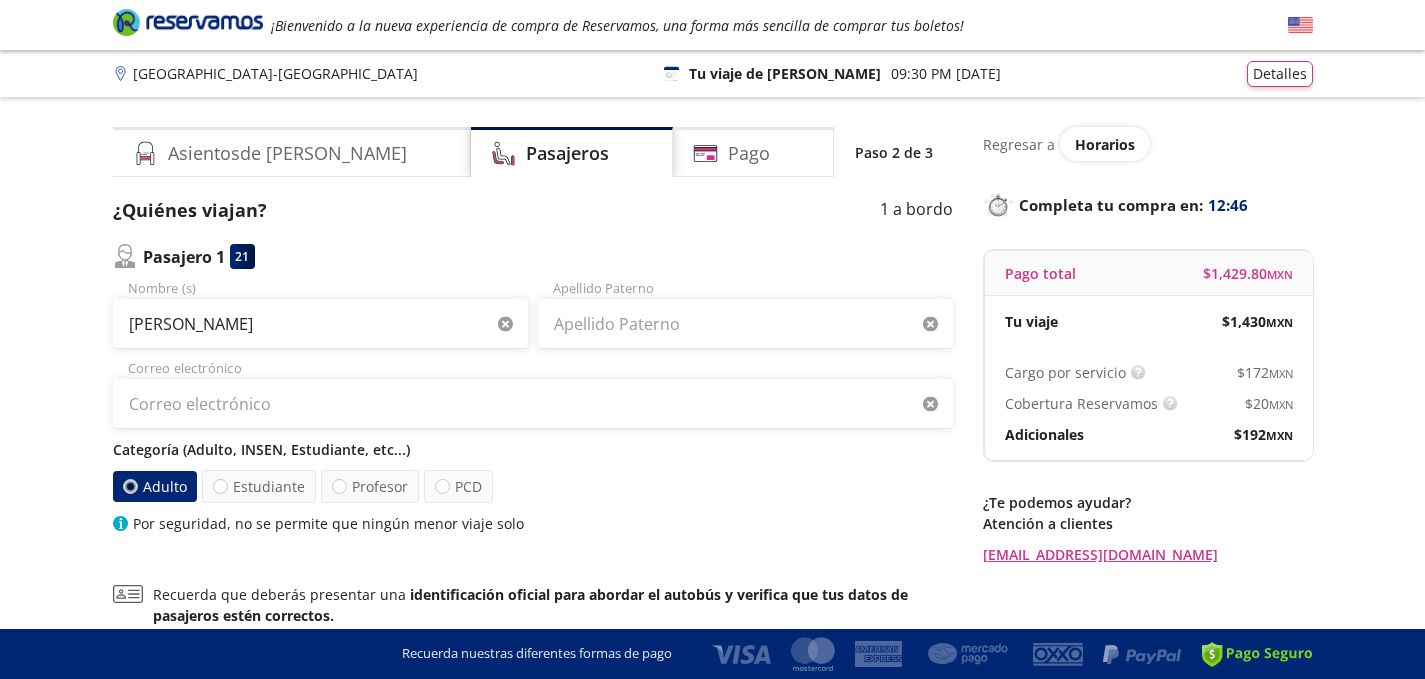 type 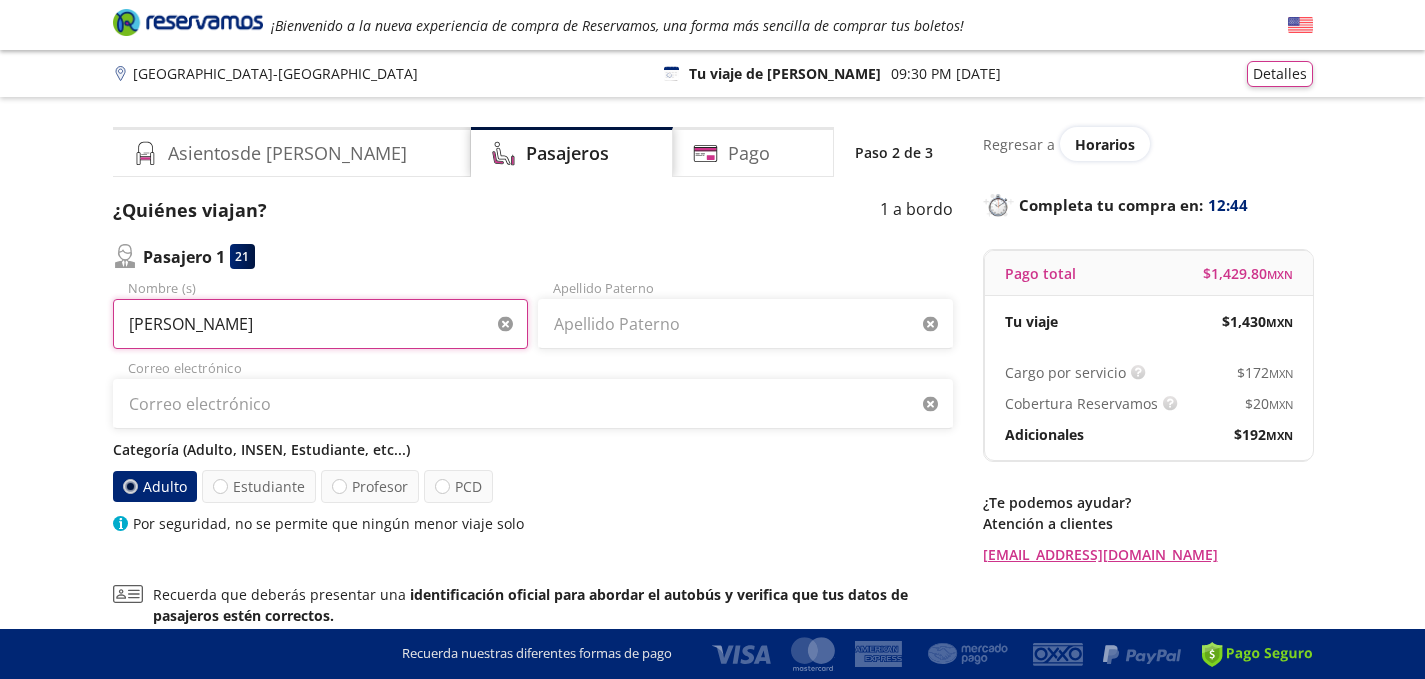 drag, startPoint x: 249, startPoint y: 337, endPoint x: 41, endPoint y: 323, distance: 208.47063 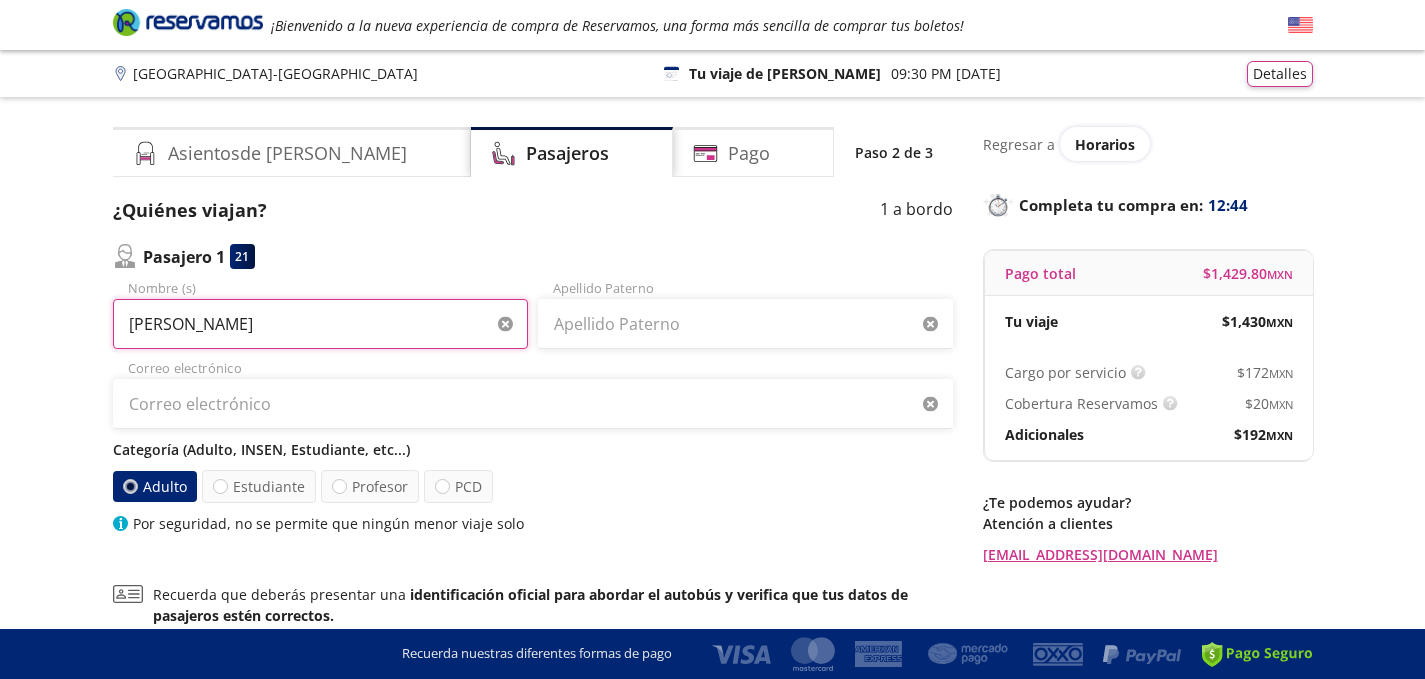 click on "Group 9 Created with Sketch. Datos para la compra [GEOGRAPHIC_DATA]  -  Monterrey ¡Bienvenido a la nueva experiencia de compra de Reservamos, una forma más sencilla de comprar tus boletos! Completa tu compra en : 12:44 [GEOGRAPHIC_DATA]  -  [GEOGRAPHIC_DATA] 126 Tu viaje de ida 09:30 PM [DATE] Detalles Completa tu compra en : 12:44 Asientos  de [PERSON_NAME] Pago Paso 2 de 3 ¿Quiénes viajan? 1 a bordo Pasajero 1 21 [PERSON_NAME] Nombre (s) Apellido Paterno Correo electrónico Categoría (Adulto, INSEN, Estudiante, etc...) Adulto Estudiante Profesor PCD Por seguridad, no se permite que ningún menor viaje solo Recuerda que deberás presentar una   identificación oficial para abordar el autobús y verifica que tus datos de pasajeros estén correctos. Los pasajeros menores de edad deben viajar en compañía de 1 adulto Siguiente Regresar a Horarios Completa tu compra en : 12:44 Pago total $ 1,429.80  MXN Tu viaje  $ 1,430  MXN Cargo por servicio  $ 172  MXN Cobertura Reservamos  $ 20  MXN Adicionales  $ 192  MXN ..." at bounding box center [712, 453] 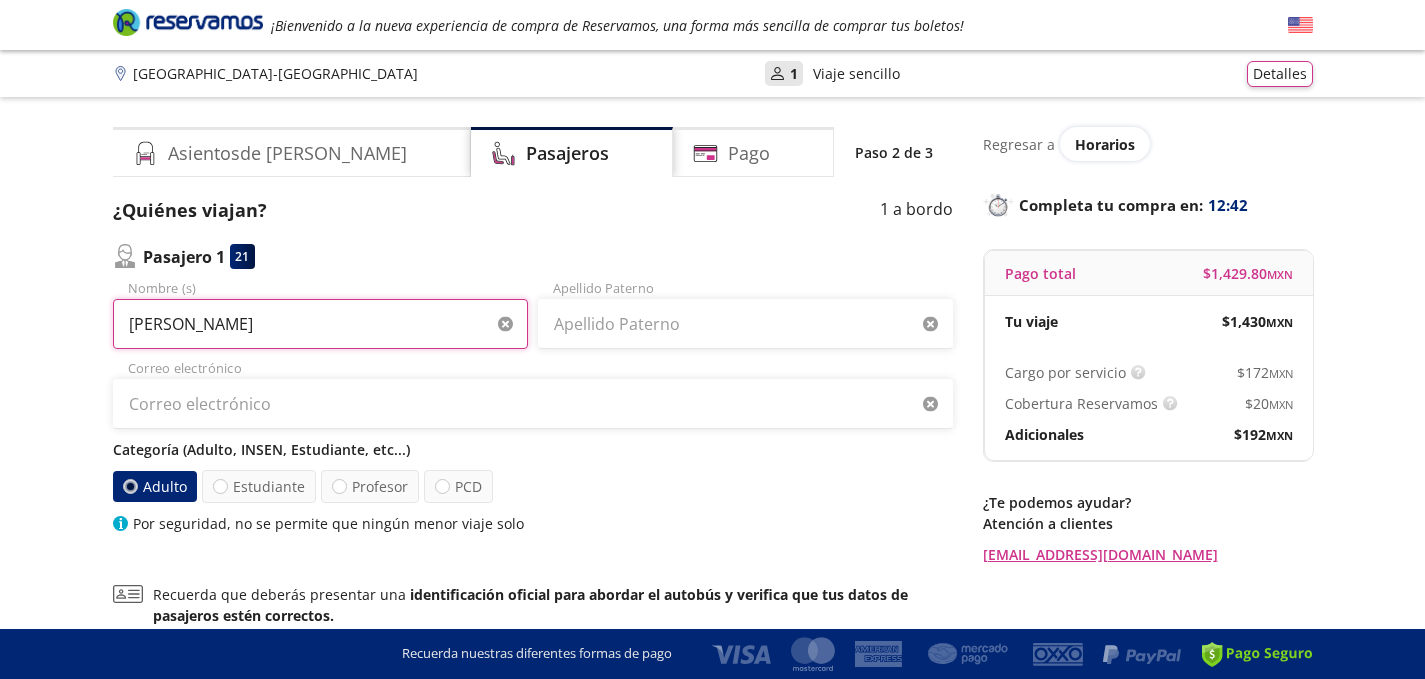 type on "[PERSON_NAME]" 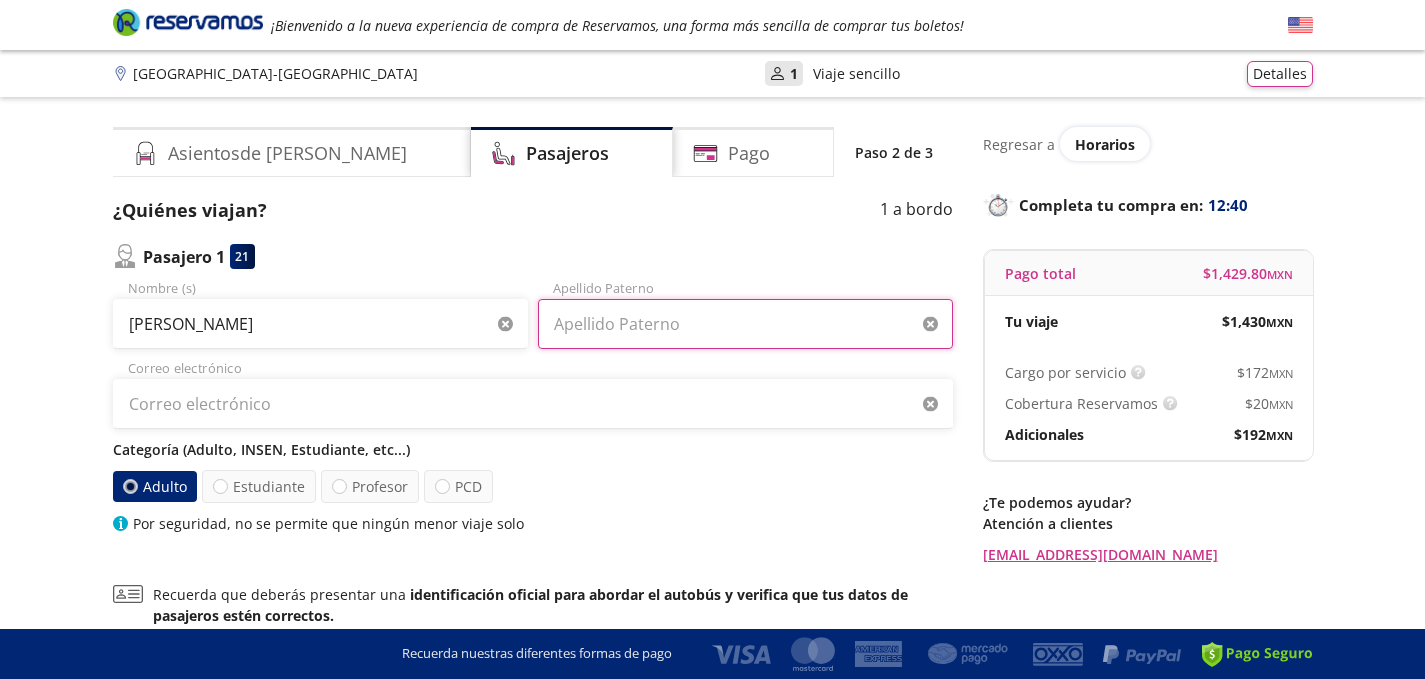 click on "Apellido Paterno" at bounding box center (745, 324) 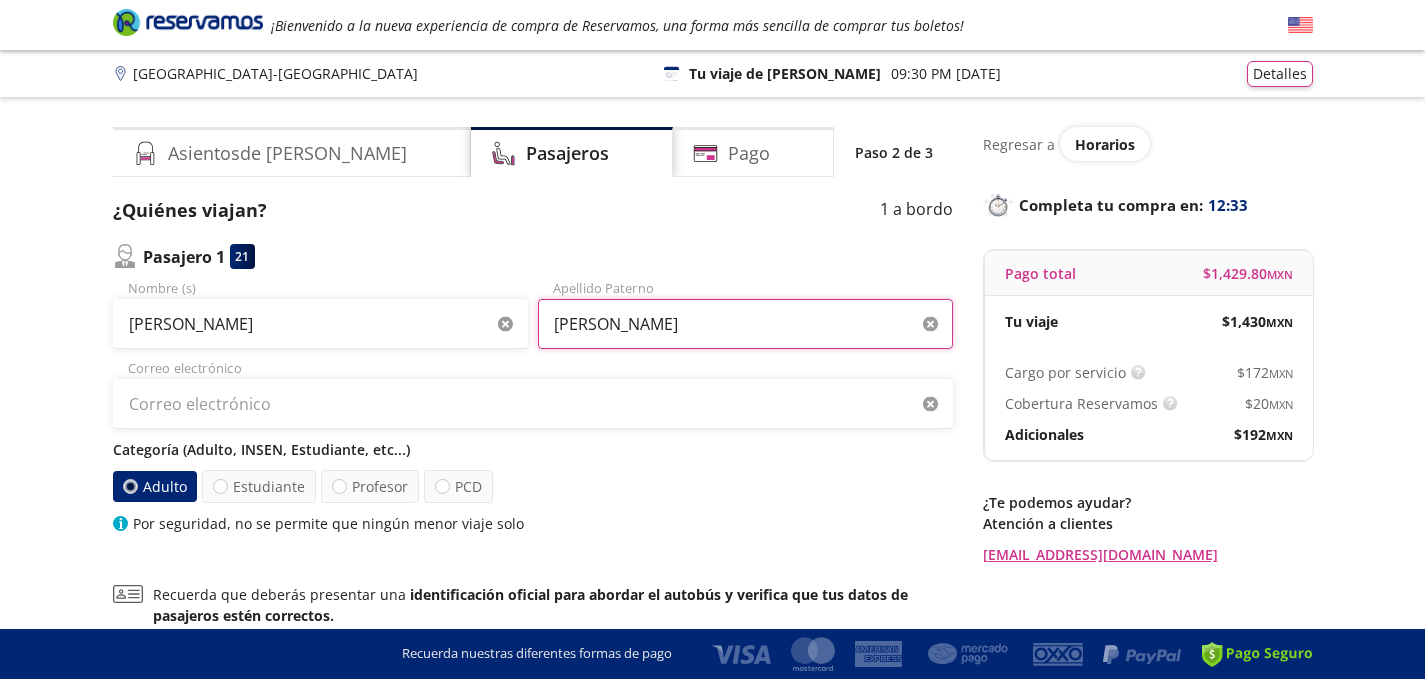 type on "[PERSON_NAME]" 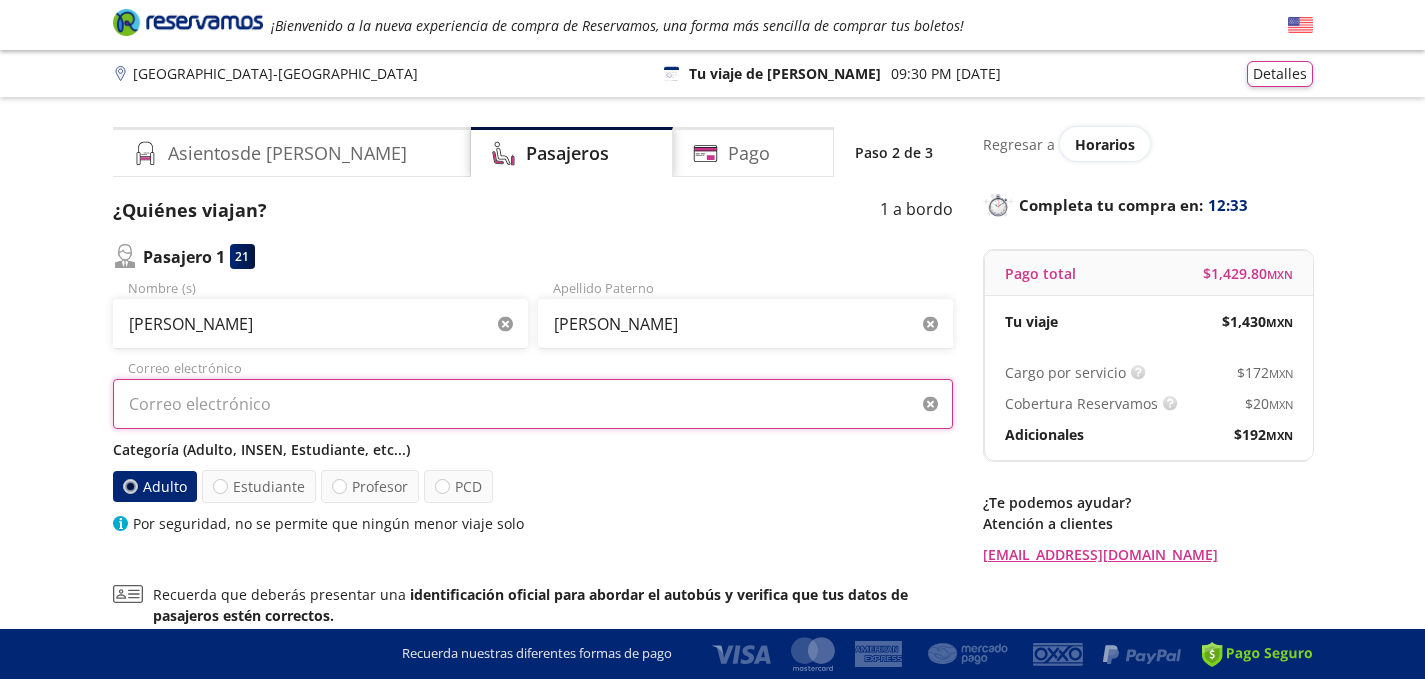 click on "Correo electrónico" at bounding box center [533, 404] 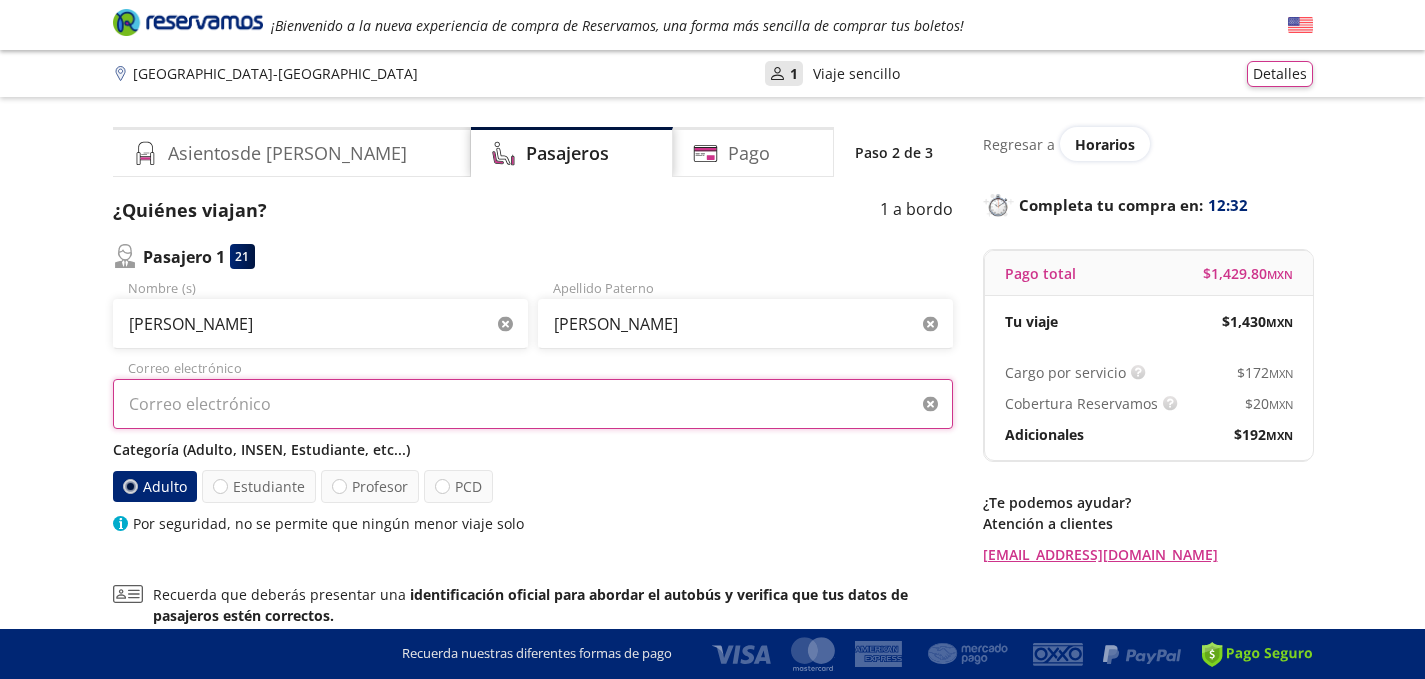 click on "Correo electrónico" at bounding box center [533, 404] 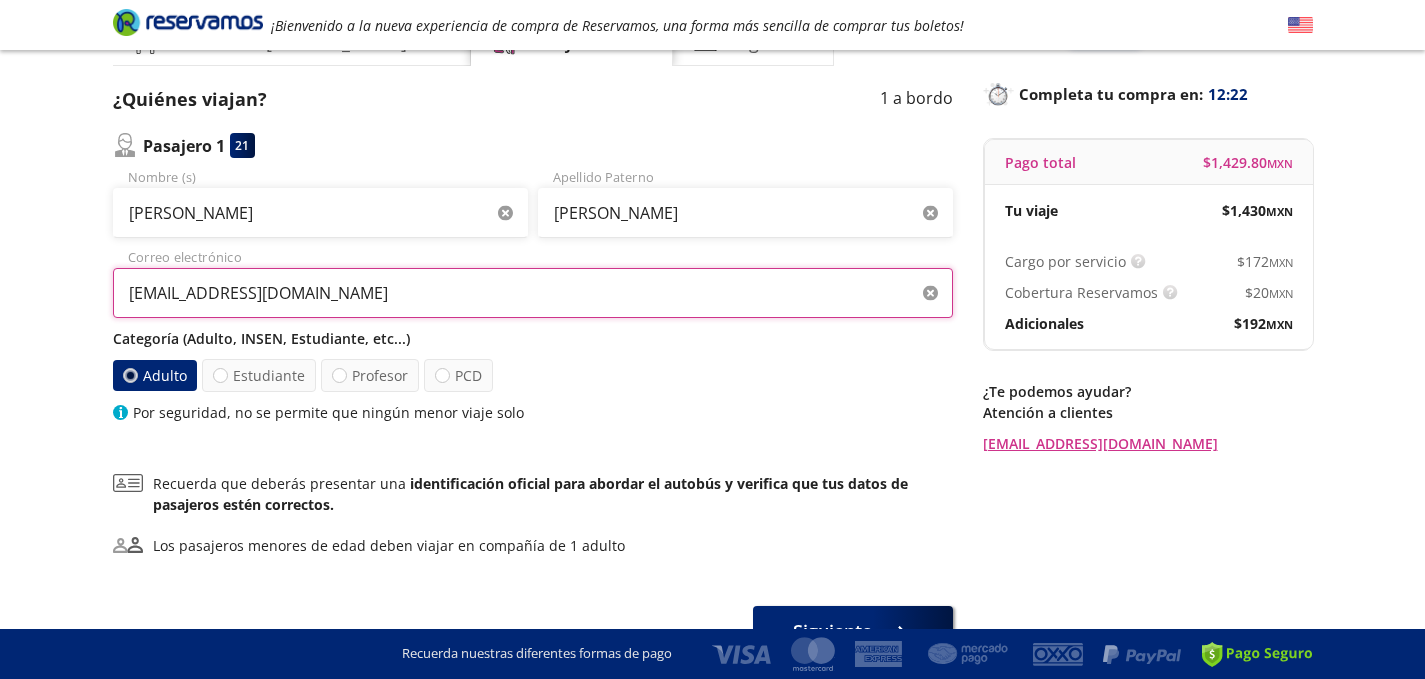 scroll, scrollTop: 123, scrollLeft: 0, axis: vertical 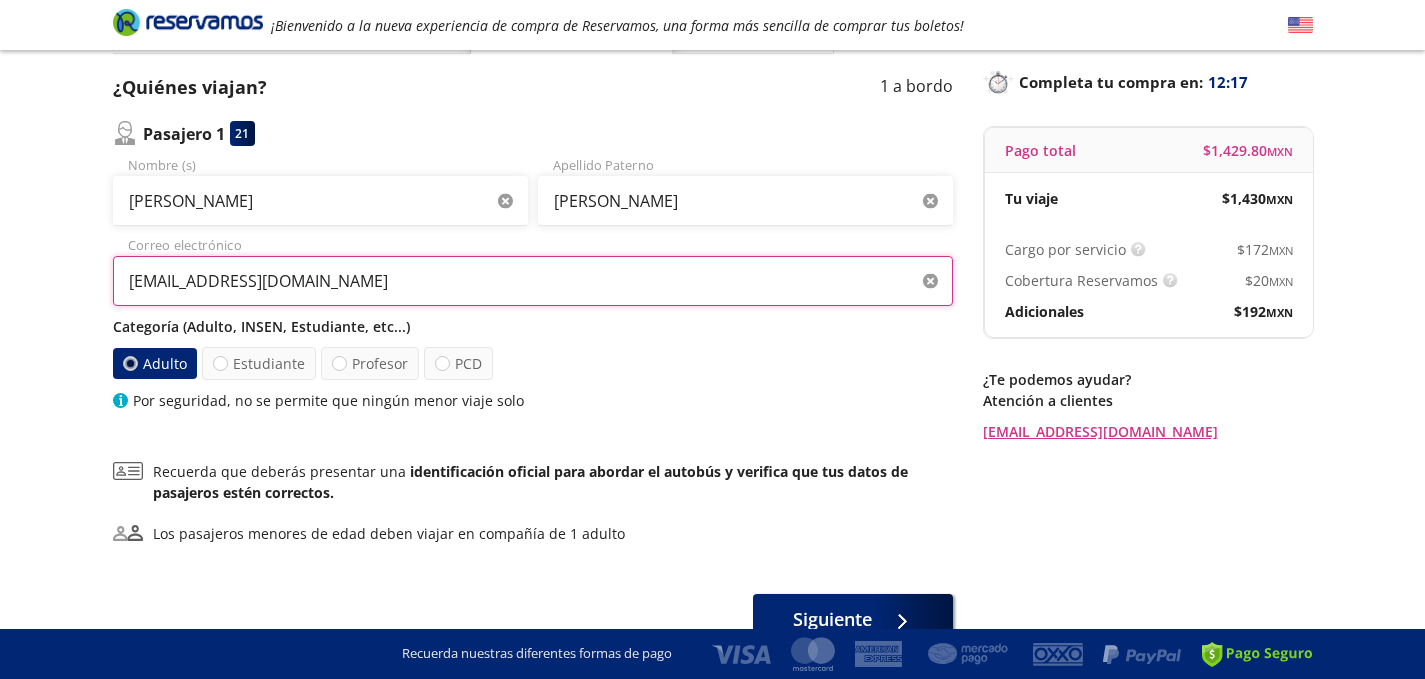 type on "[EMAIL_ADDRESS][DOMAIN_NAME]" 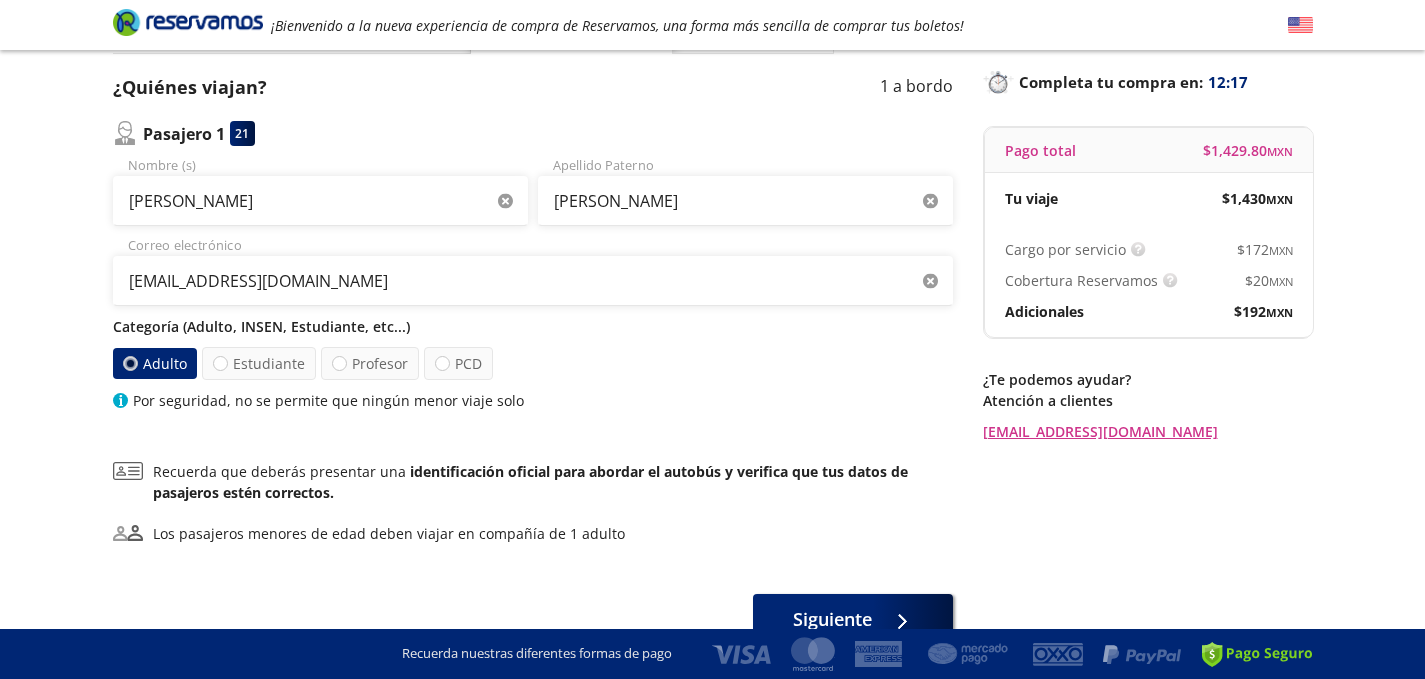 click on "Adulto" at bounding box center [154, 363] 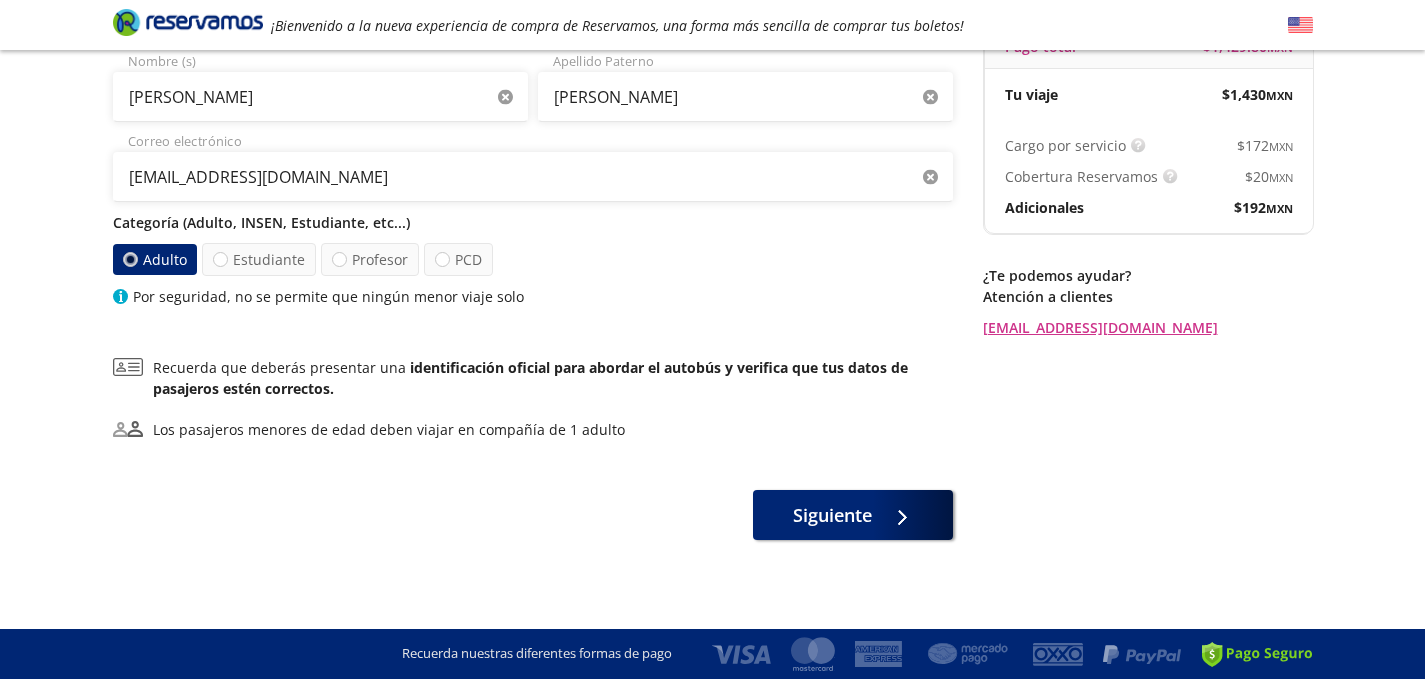 scroll, scrollTop: 229, scrollLeft: 0, axis: vertical 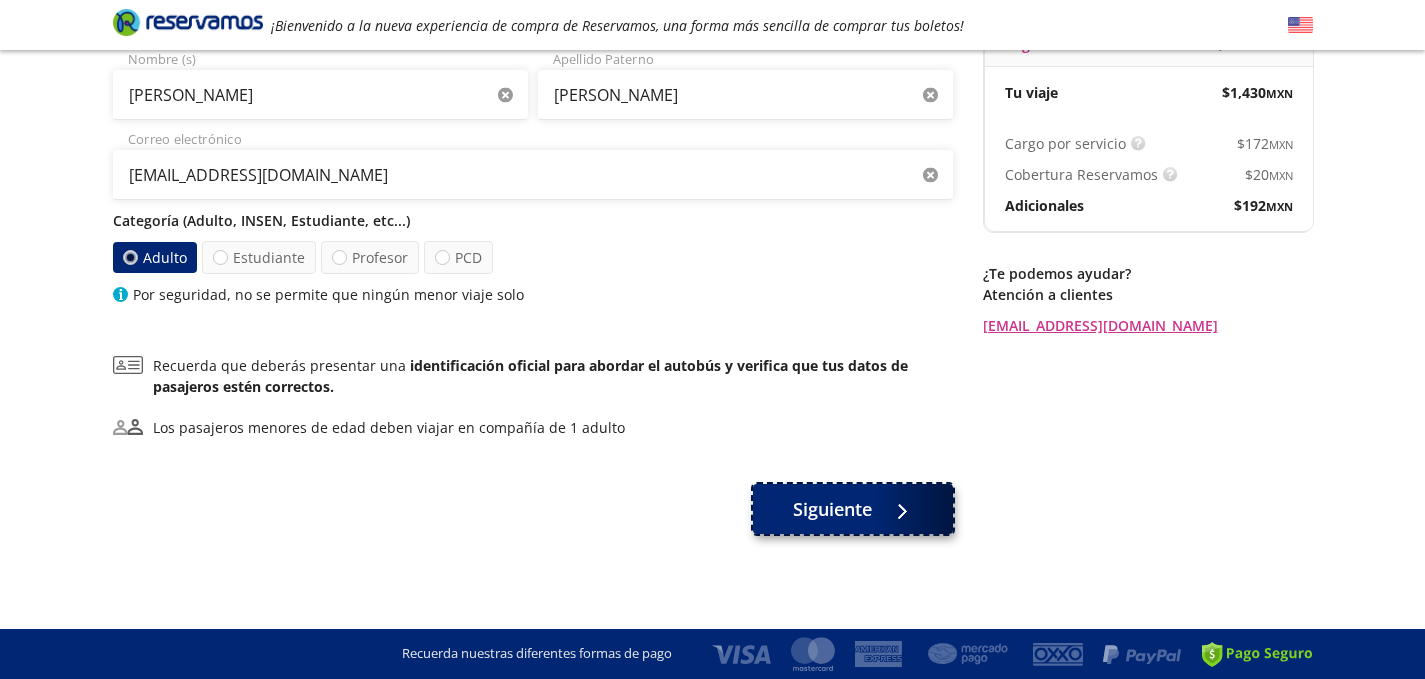 click on "Siguiente" at bounding box center [832, 509] 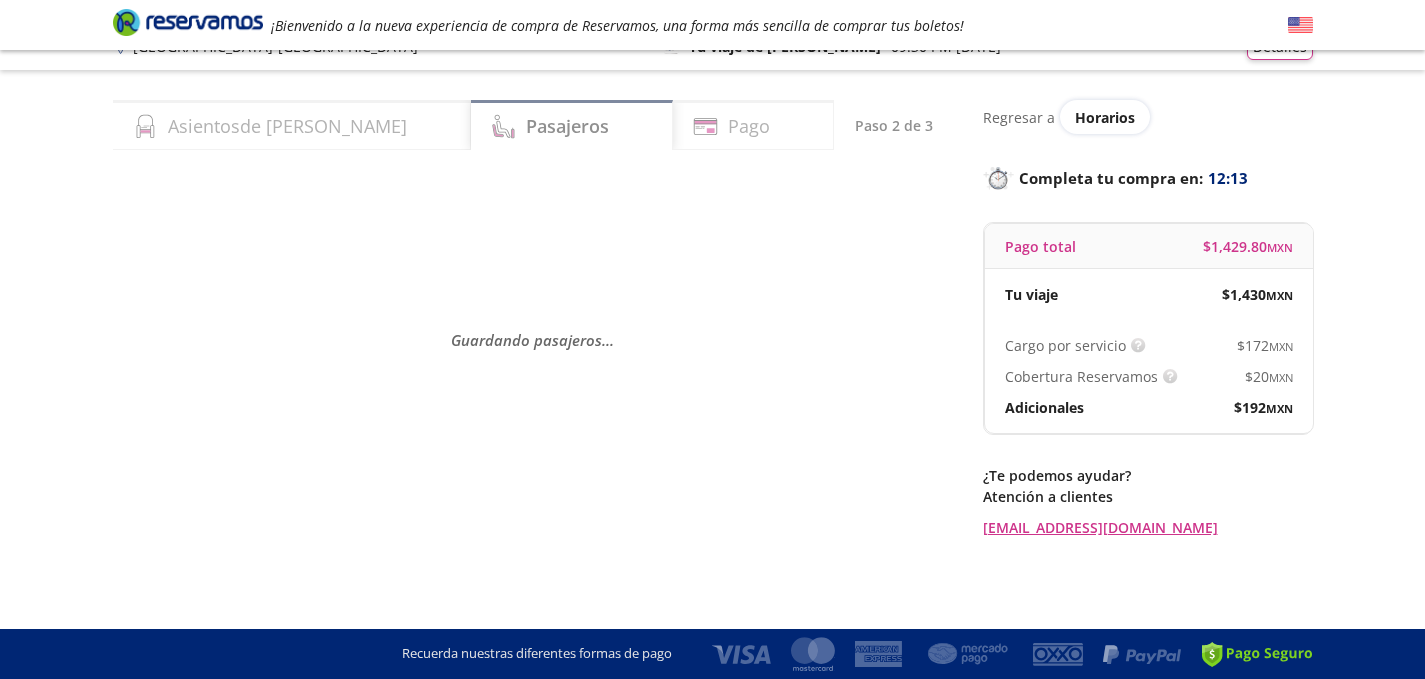 scroll, scrollTop: 0, scrollLeft: 0, axis: both 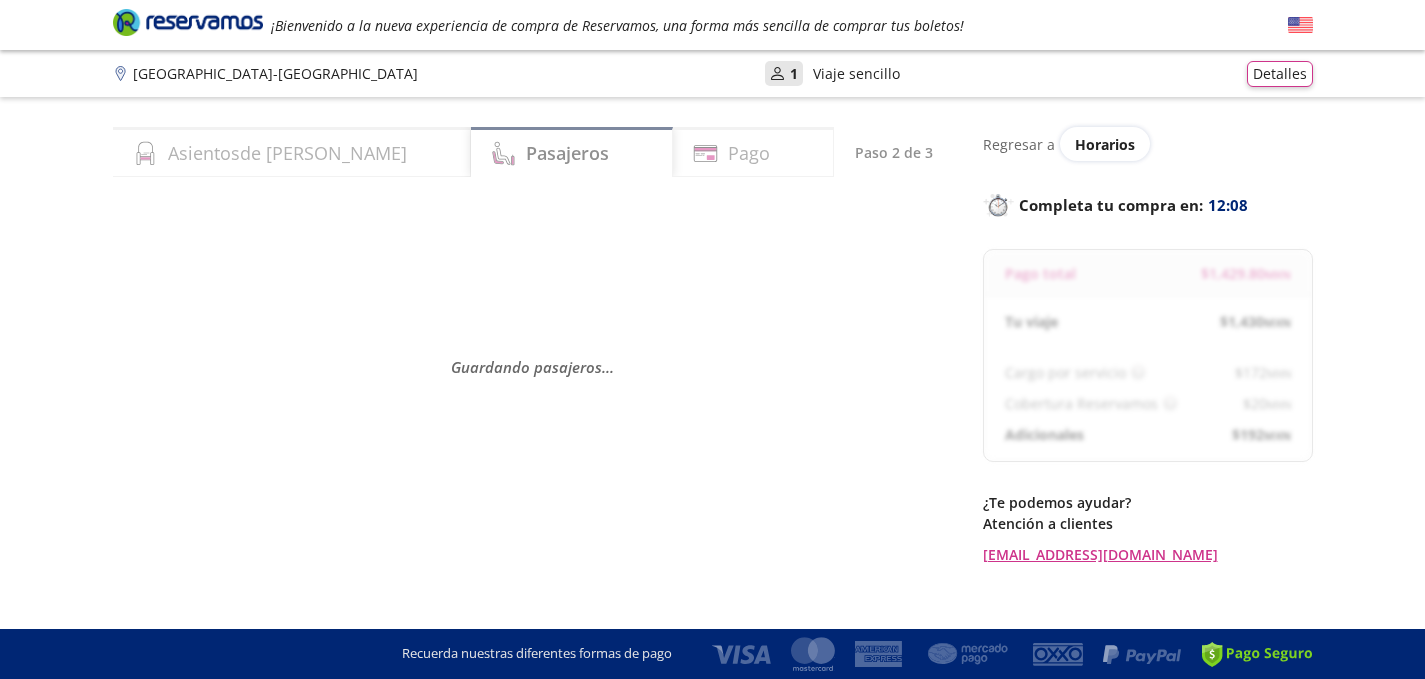 select on "MX" 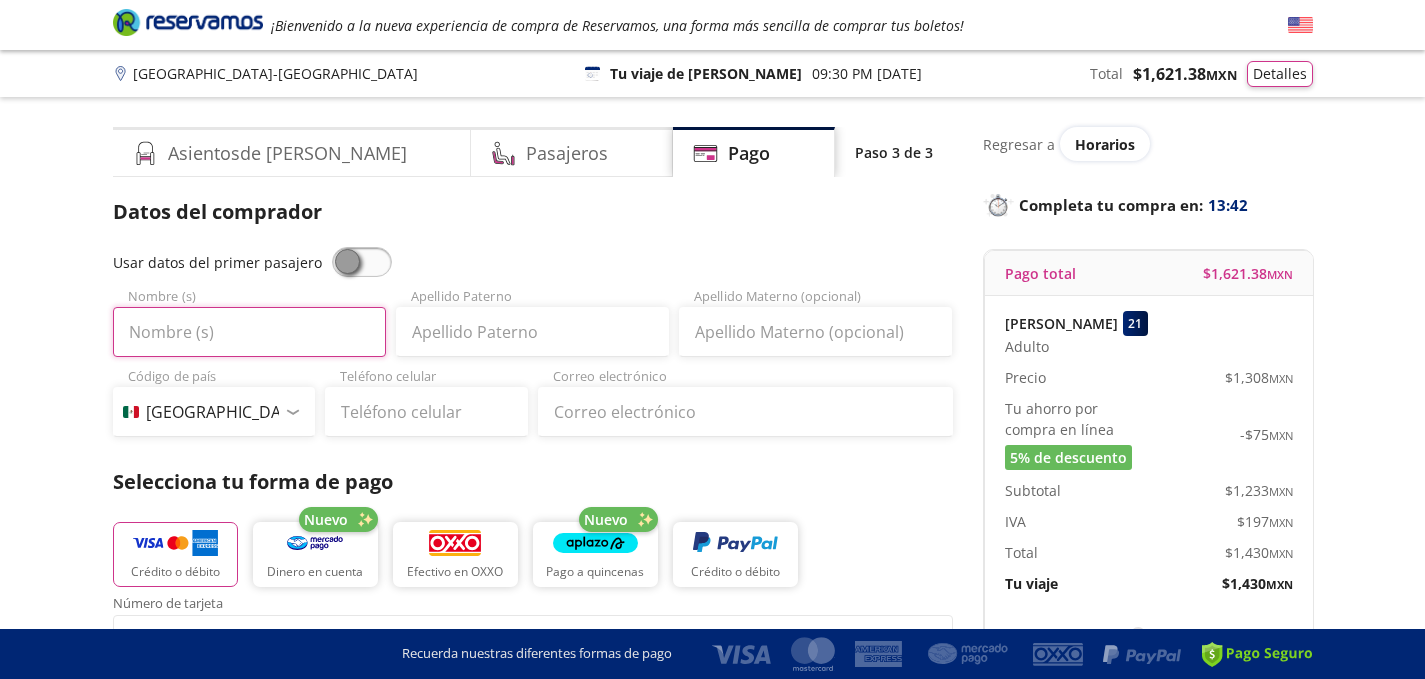 click on "Nombre (s)" at bounding box center (249, 332) 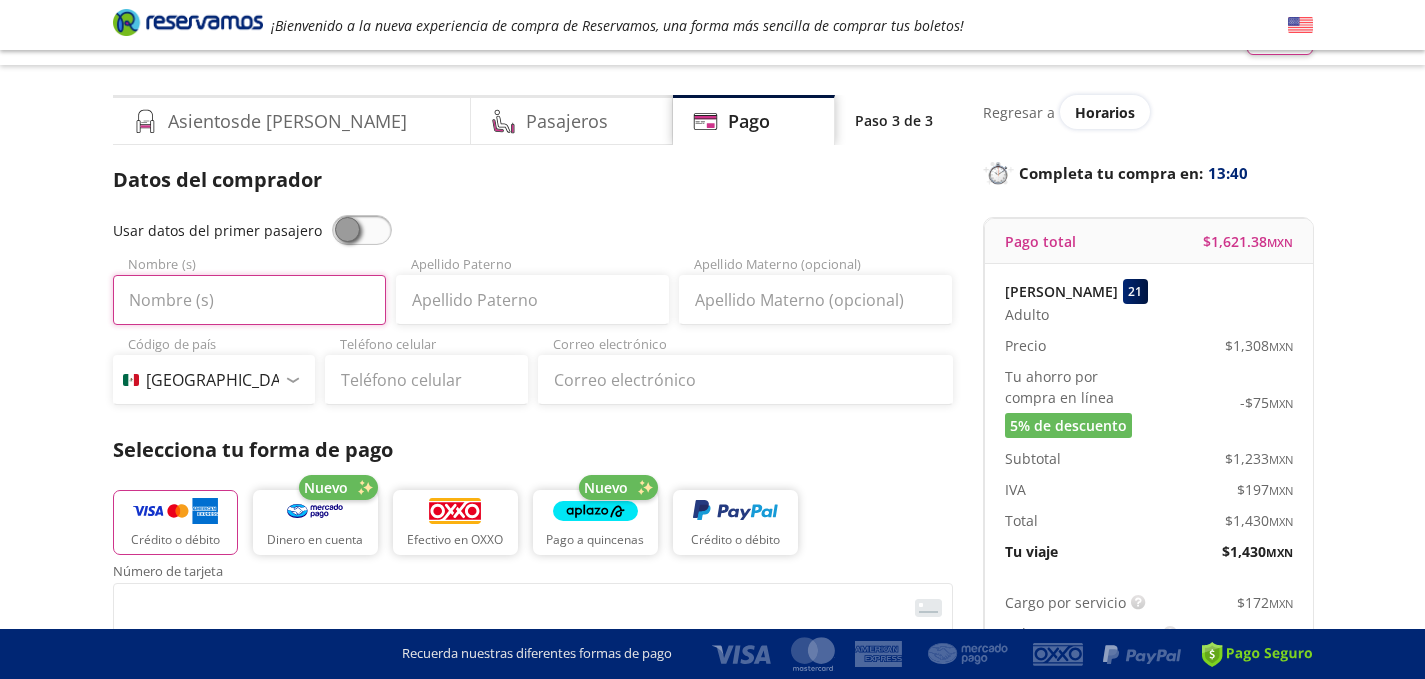 scroll, scrollTop: 31, scrollLeft: 0, axis: vertical 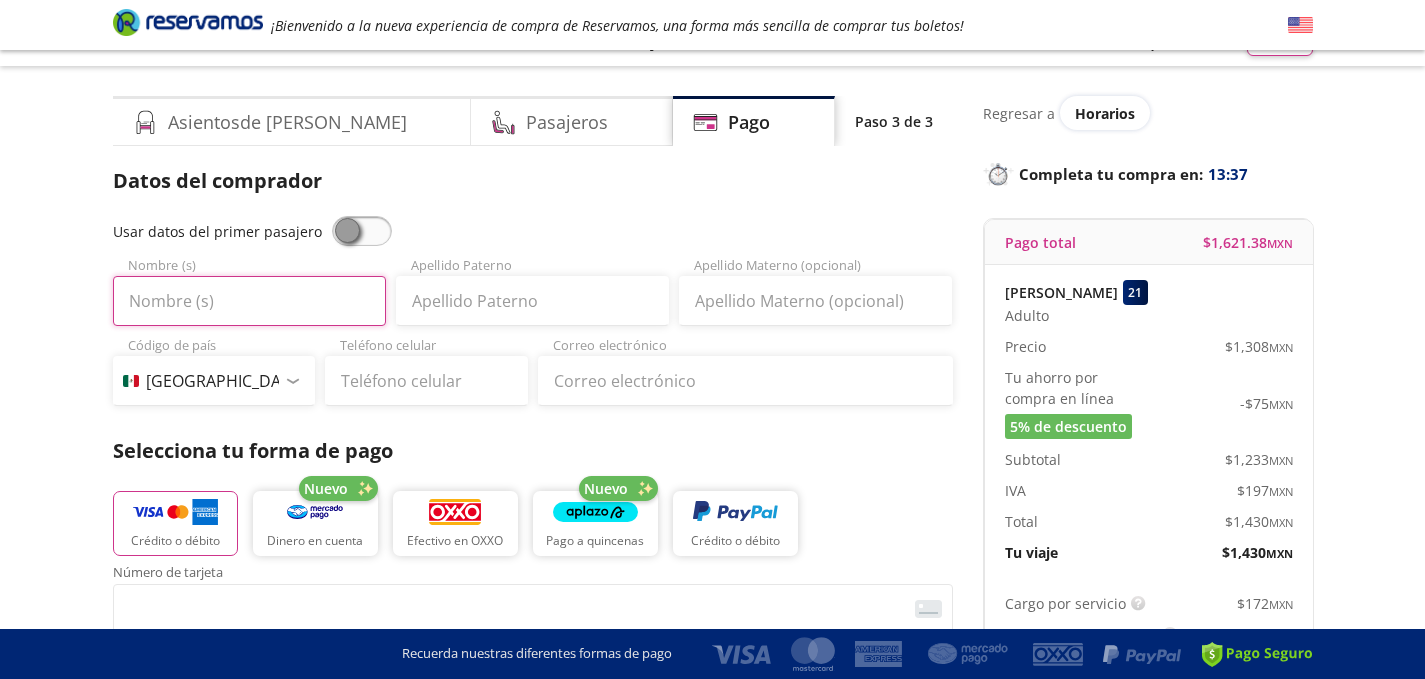 type on "g" 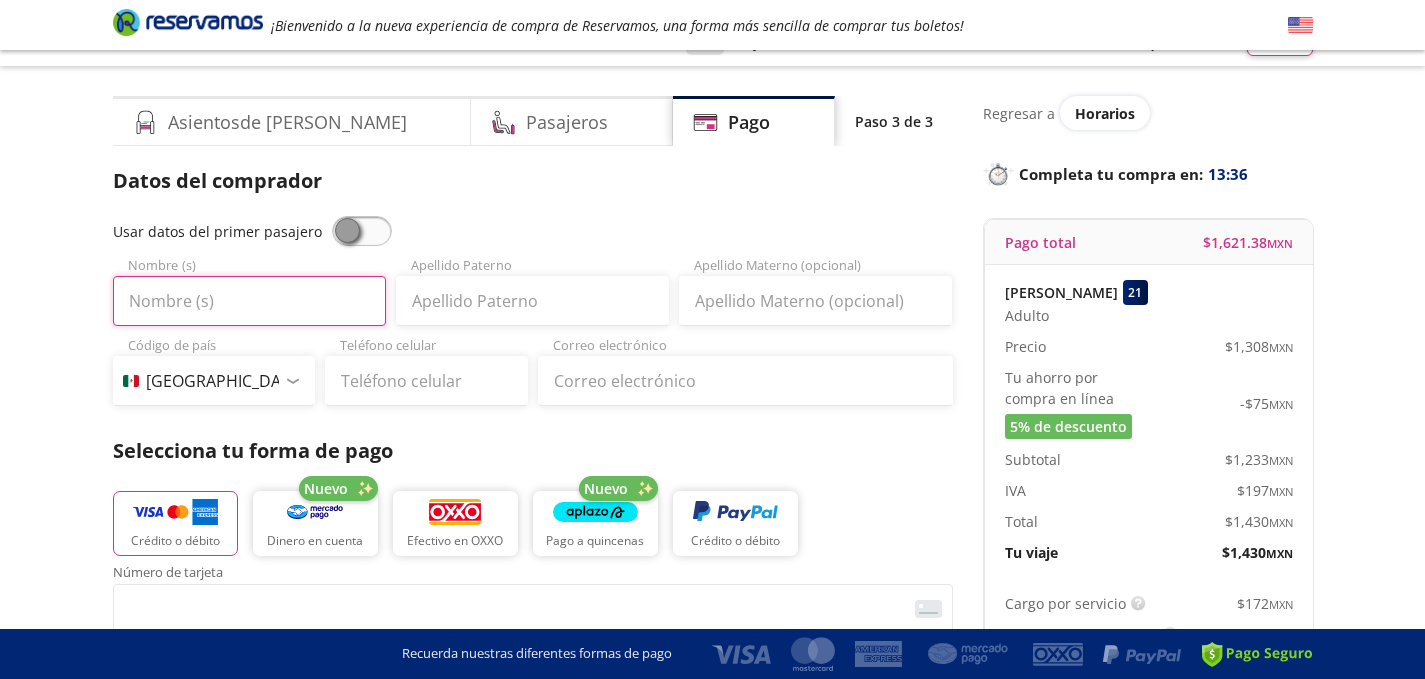 type on "g" 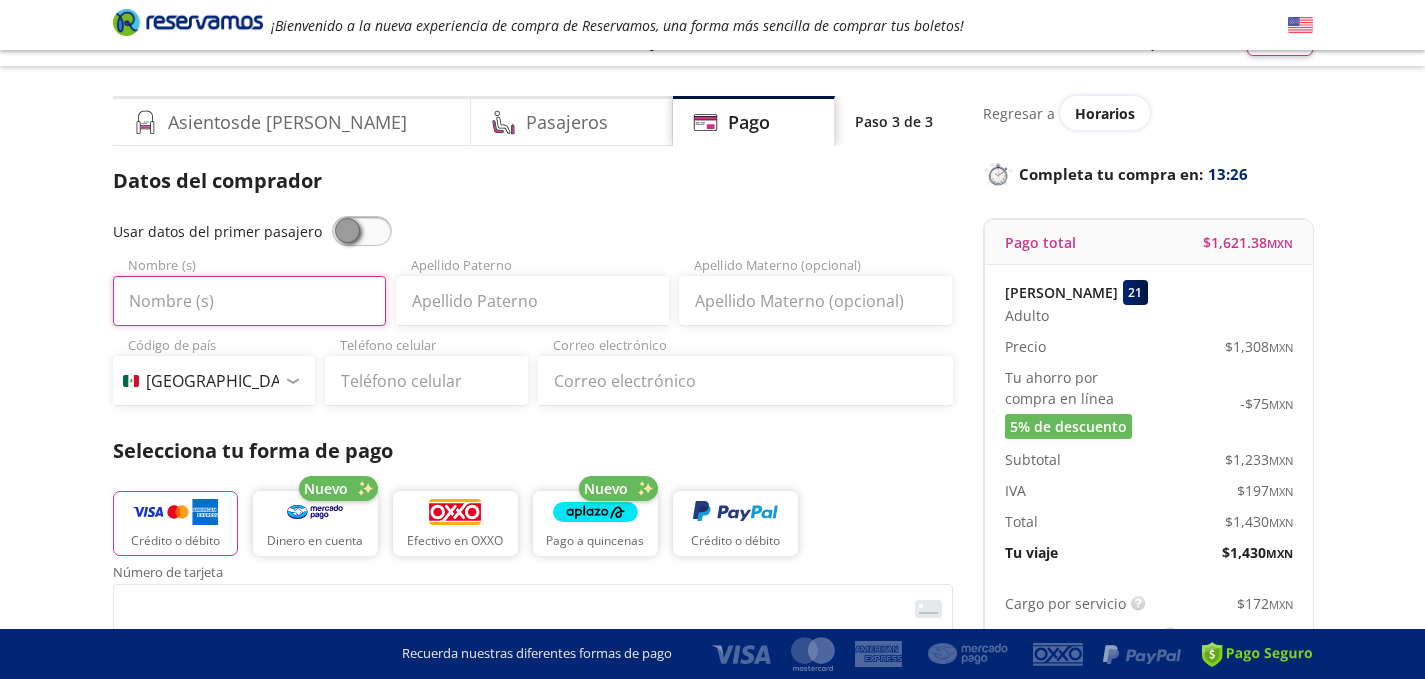 type on "g" 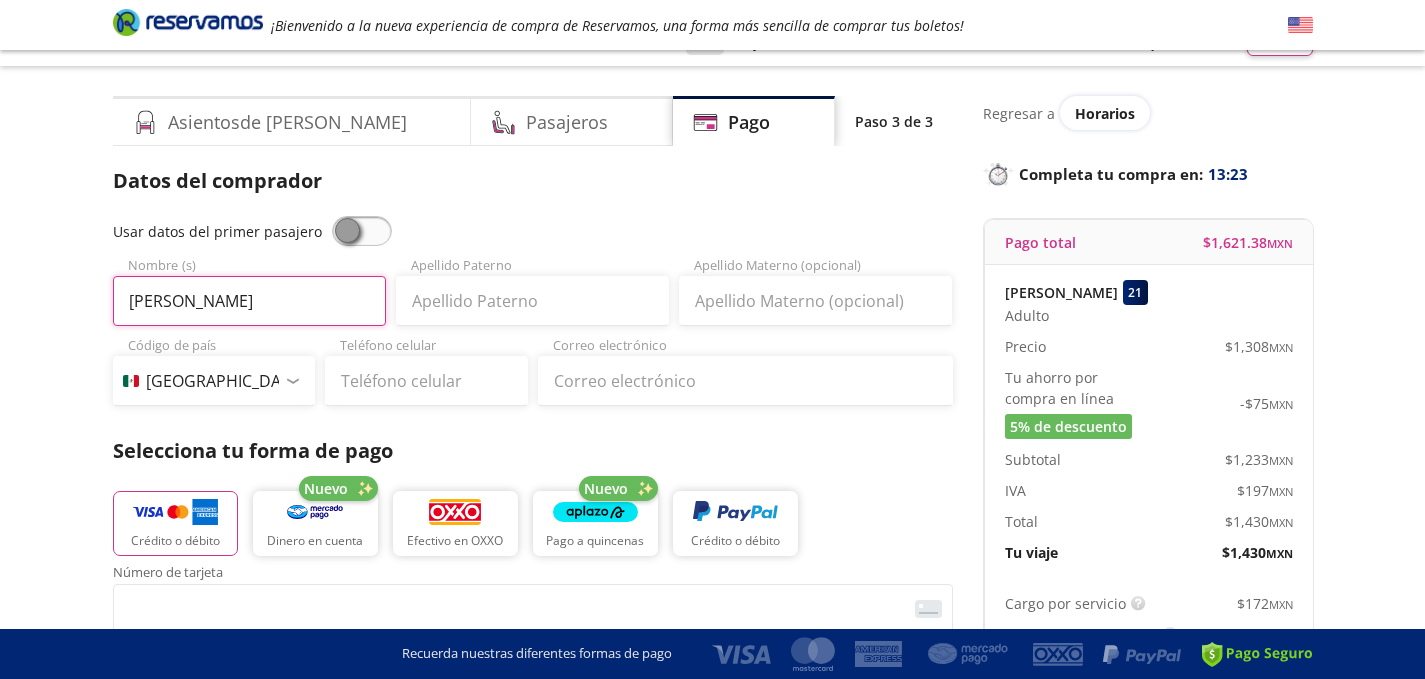 type on "[PERSON_NAME]" 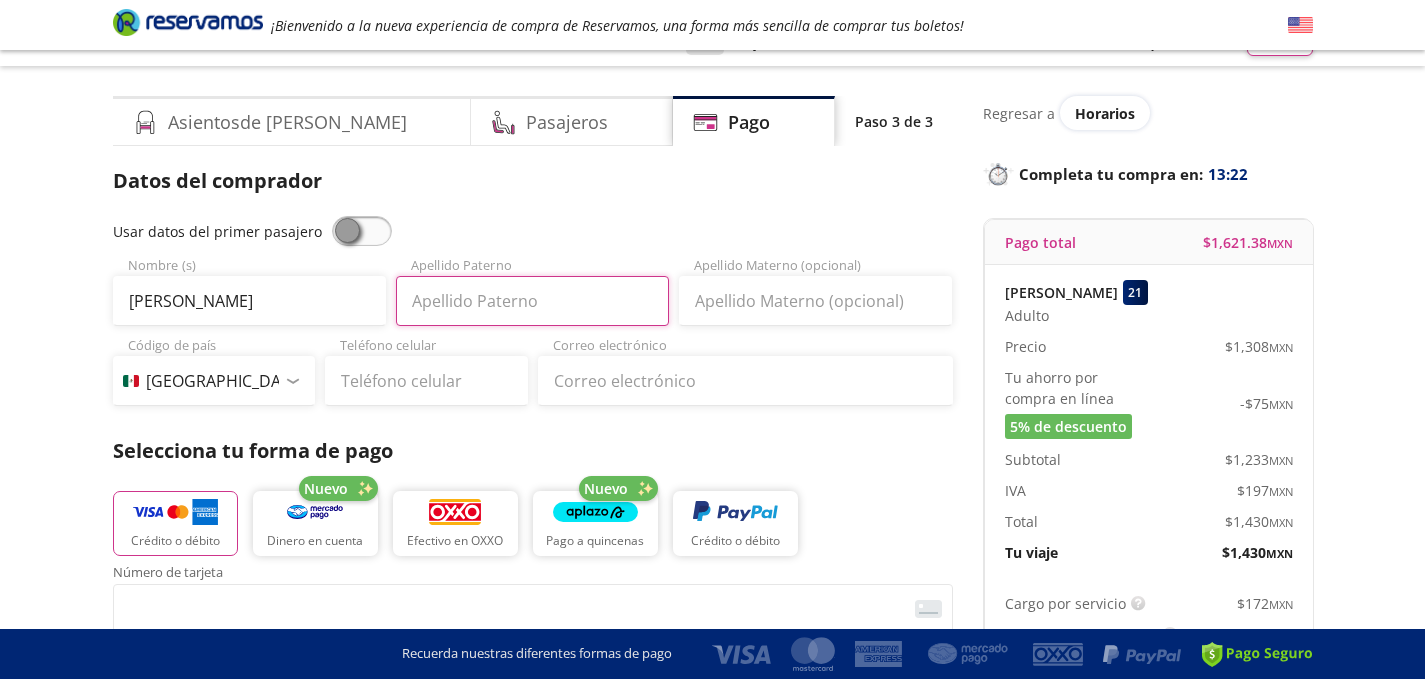 type on "f" 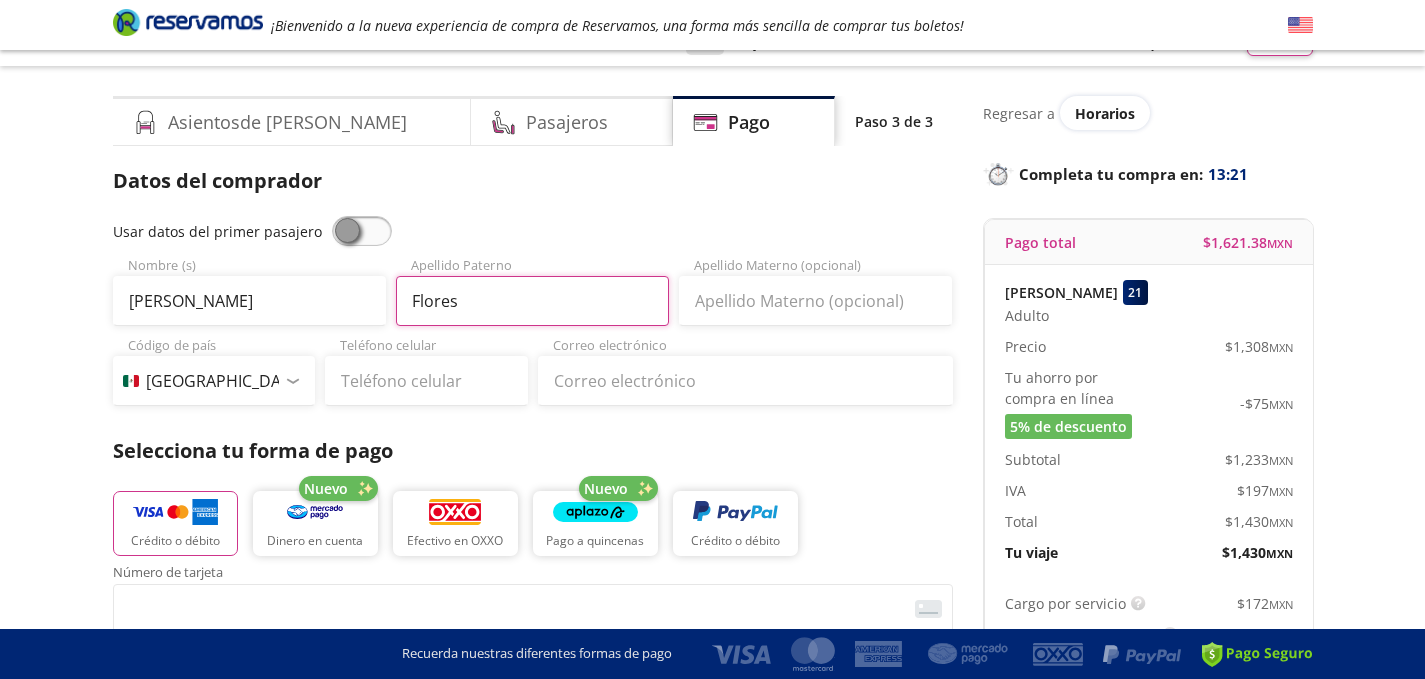 type on "Flores" 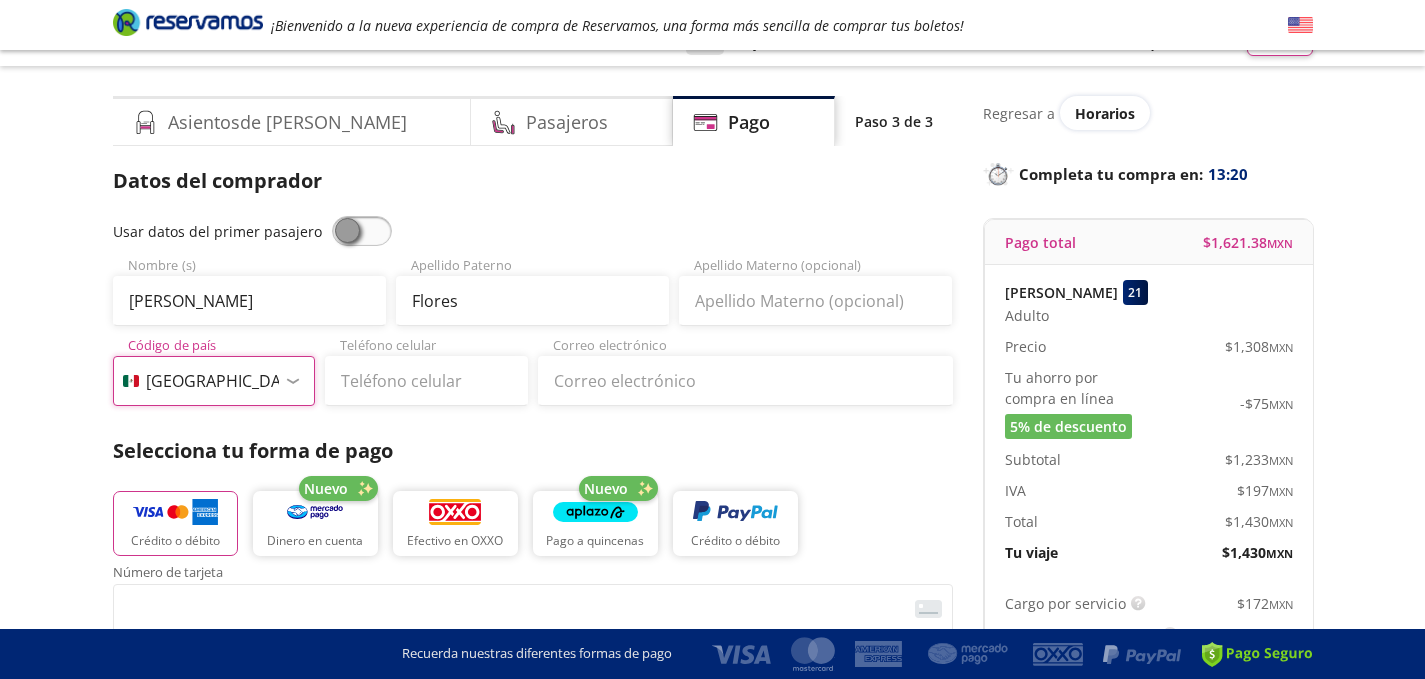 select on "BR" 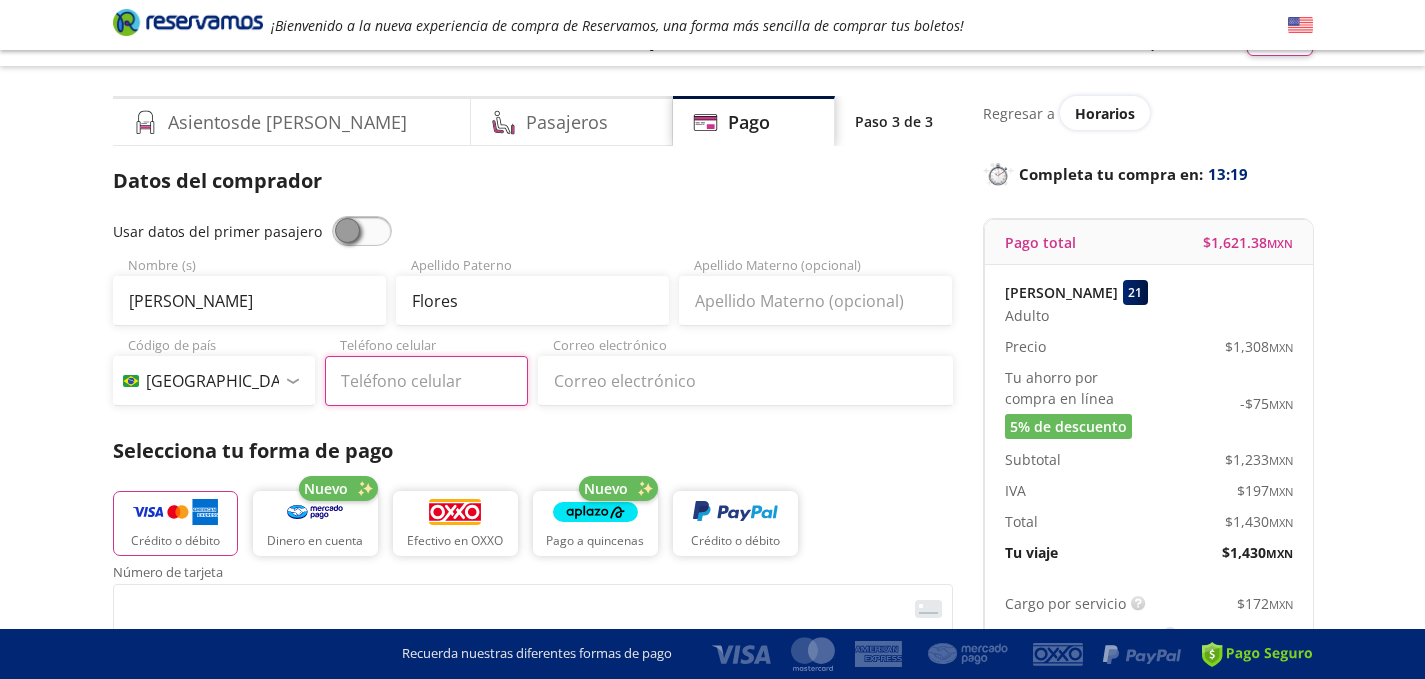 type 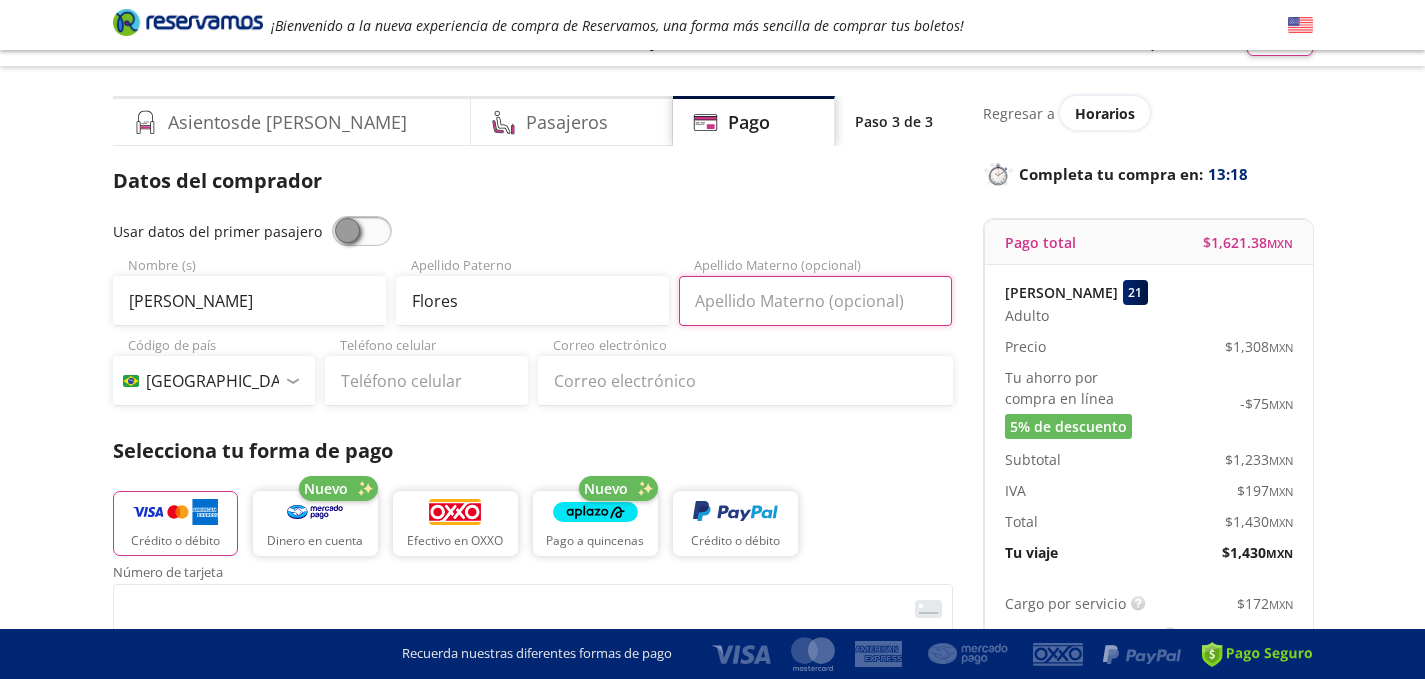 click on "Apellido Materno (opcional)" at bounding box center [815, 301] 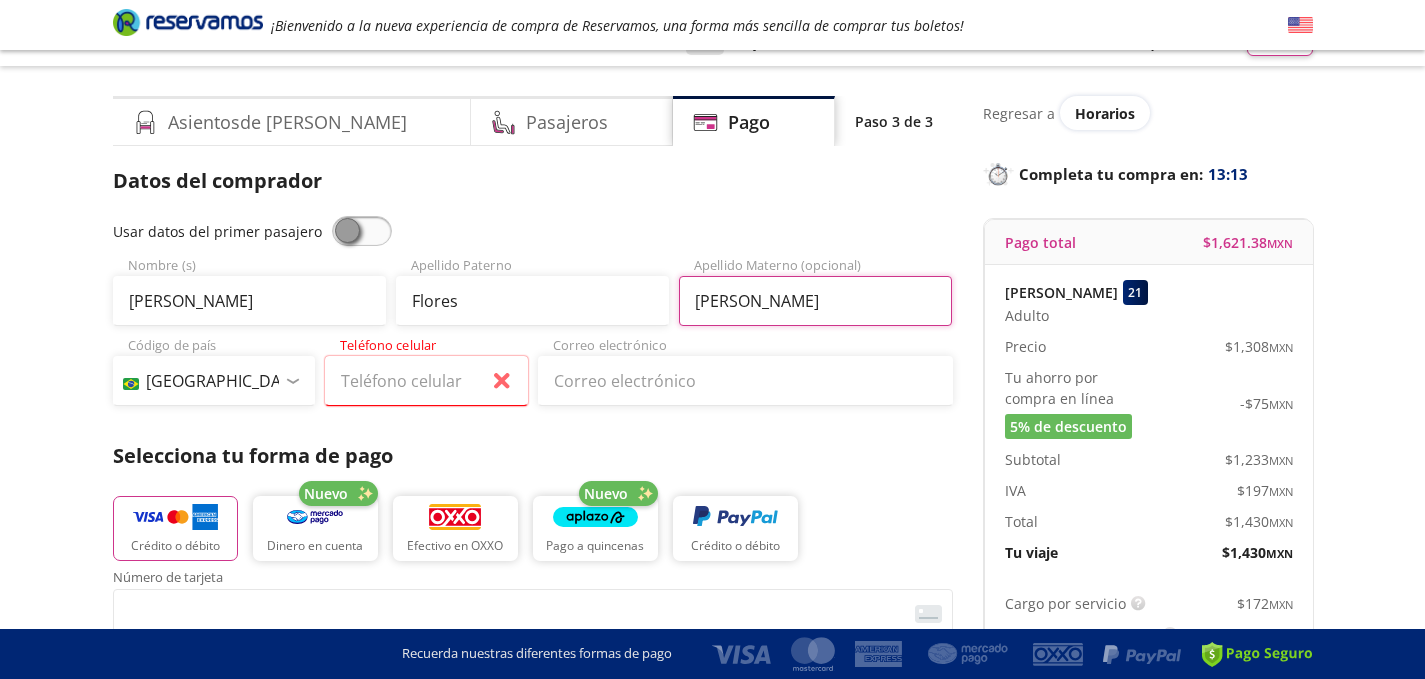 type on "[PERSON_NAME]" 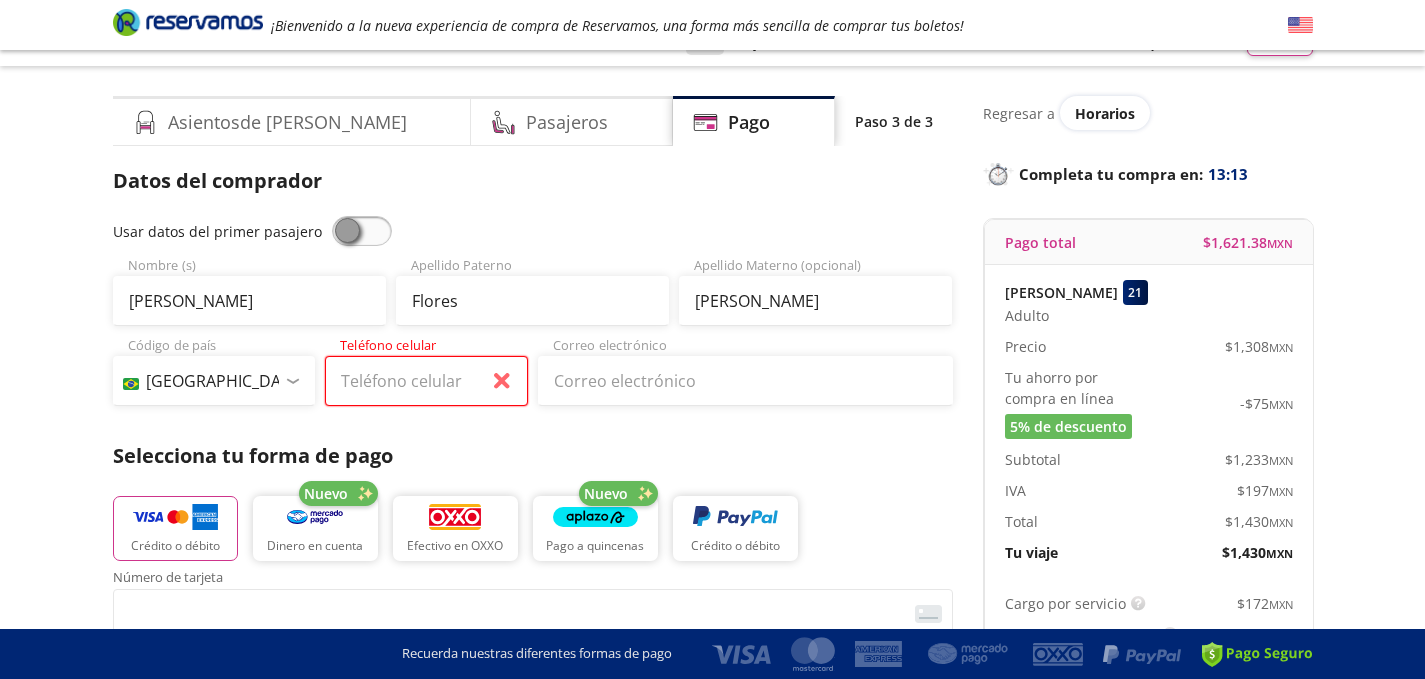 click on "Teléfono celular" at bounding box center [426, 381] 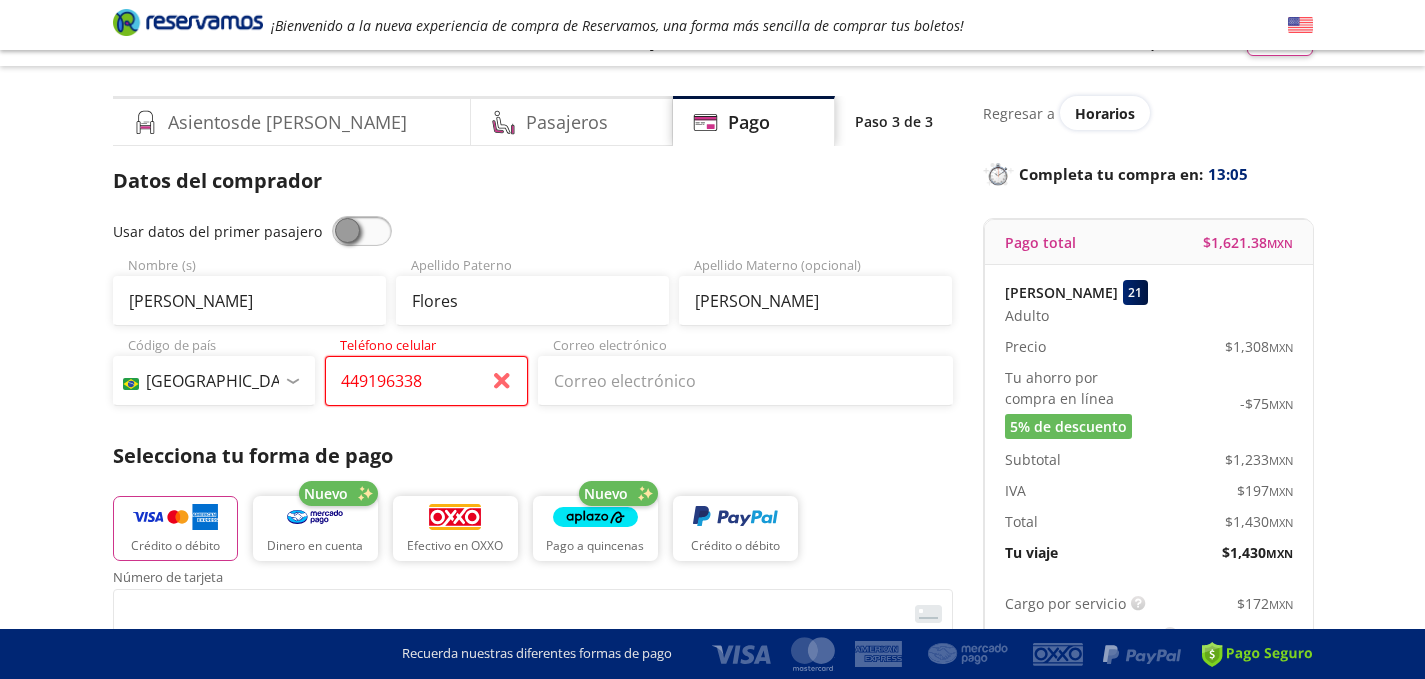 type on "449196338" 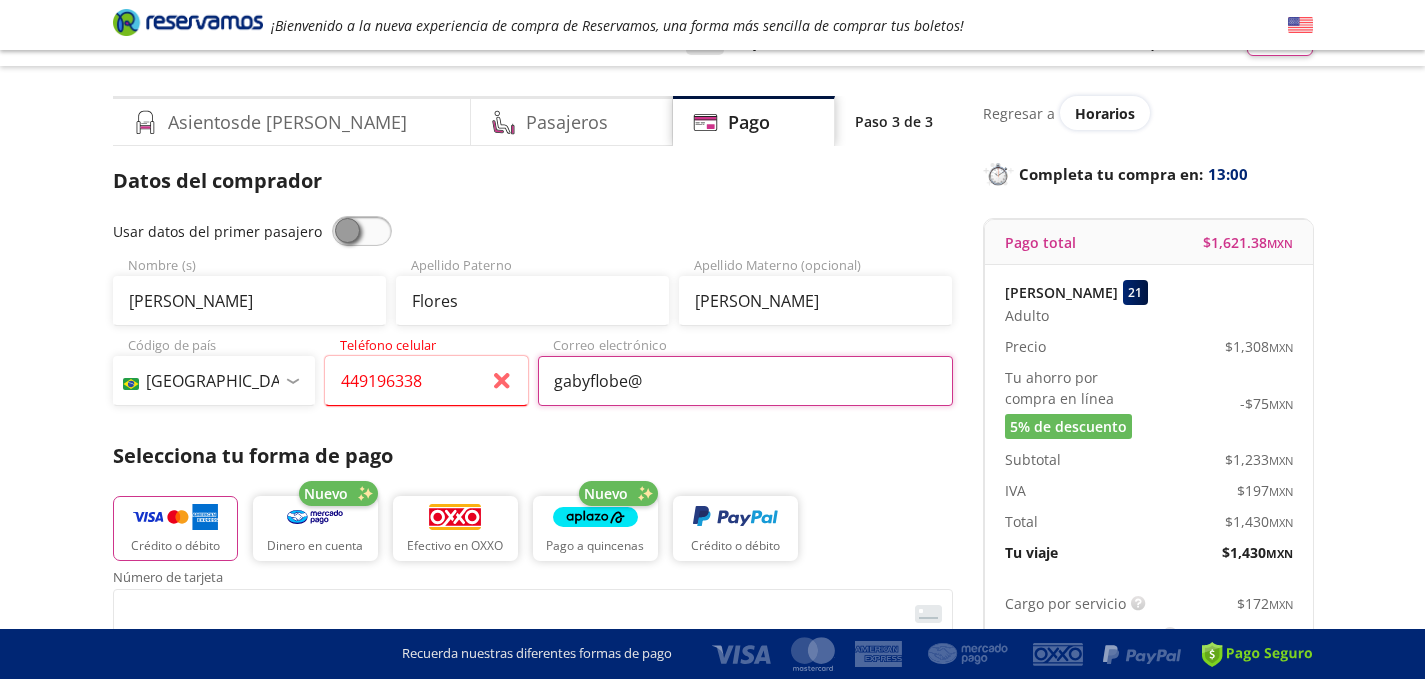 type on "[EMAIL_ADDRESS][DOMAIN_NAME]" 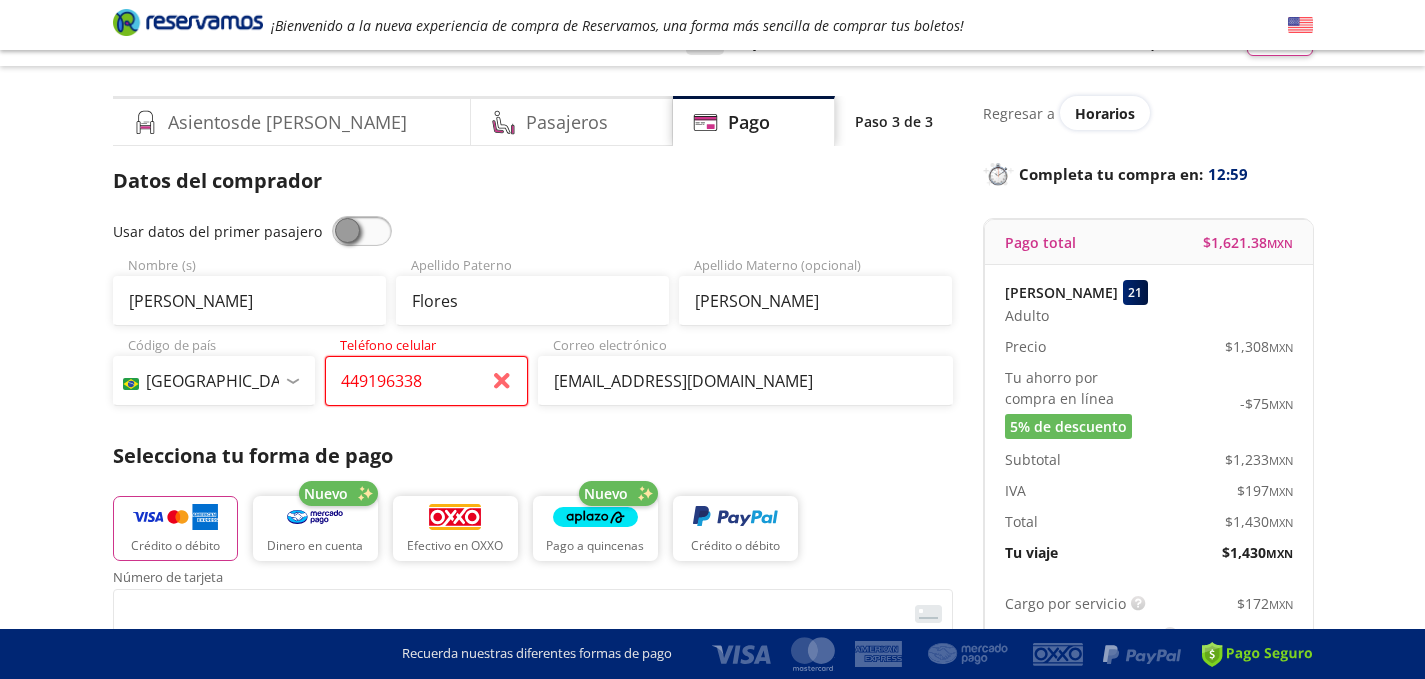click on "449196338" at bounding box center (426, 381) 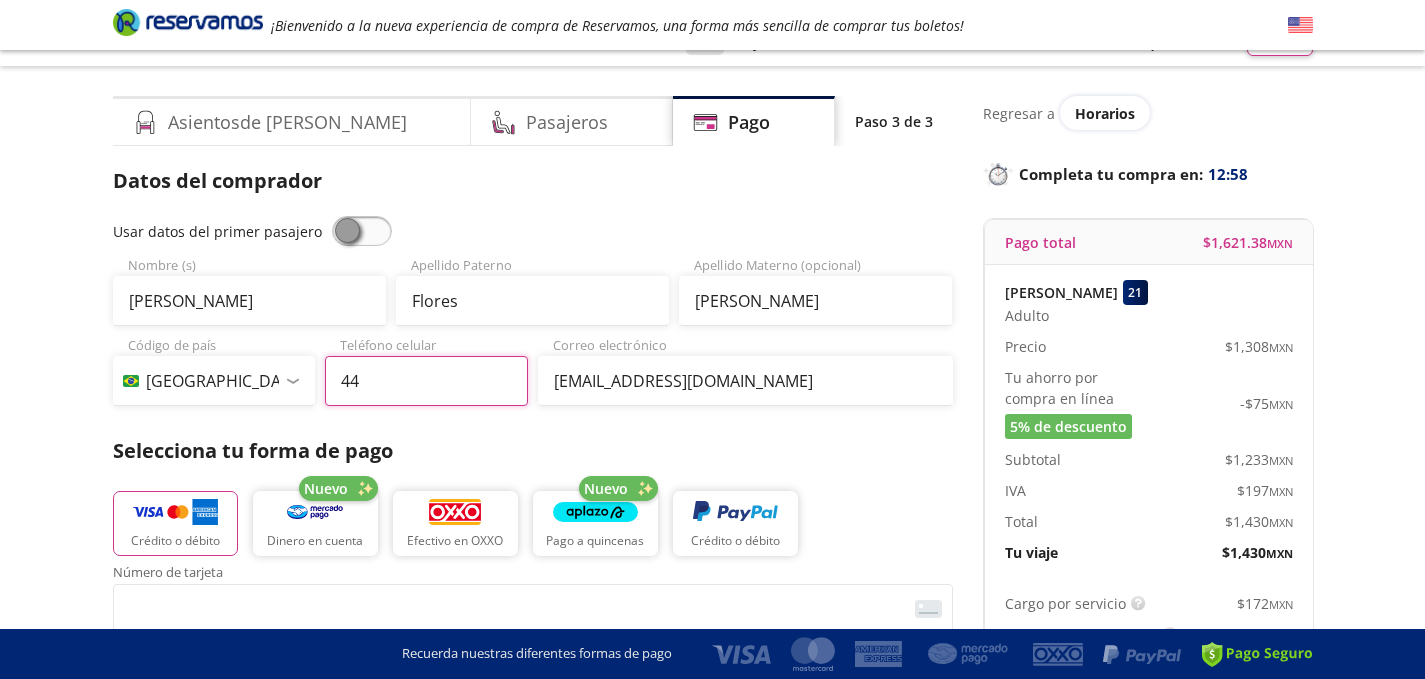 type on "4" 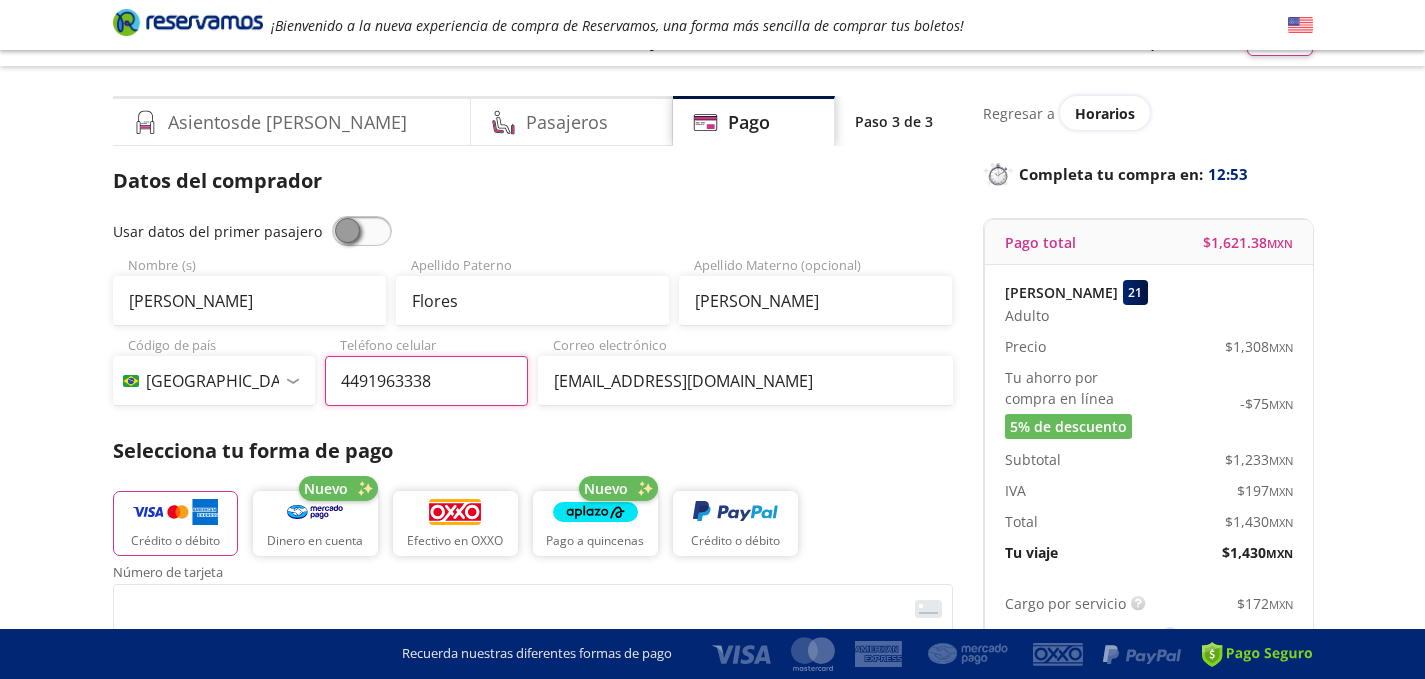 type on "4491963338" 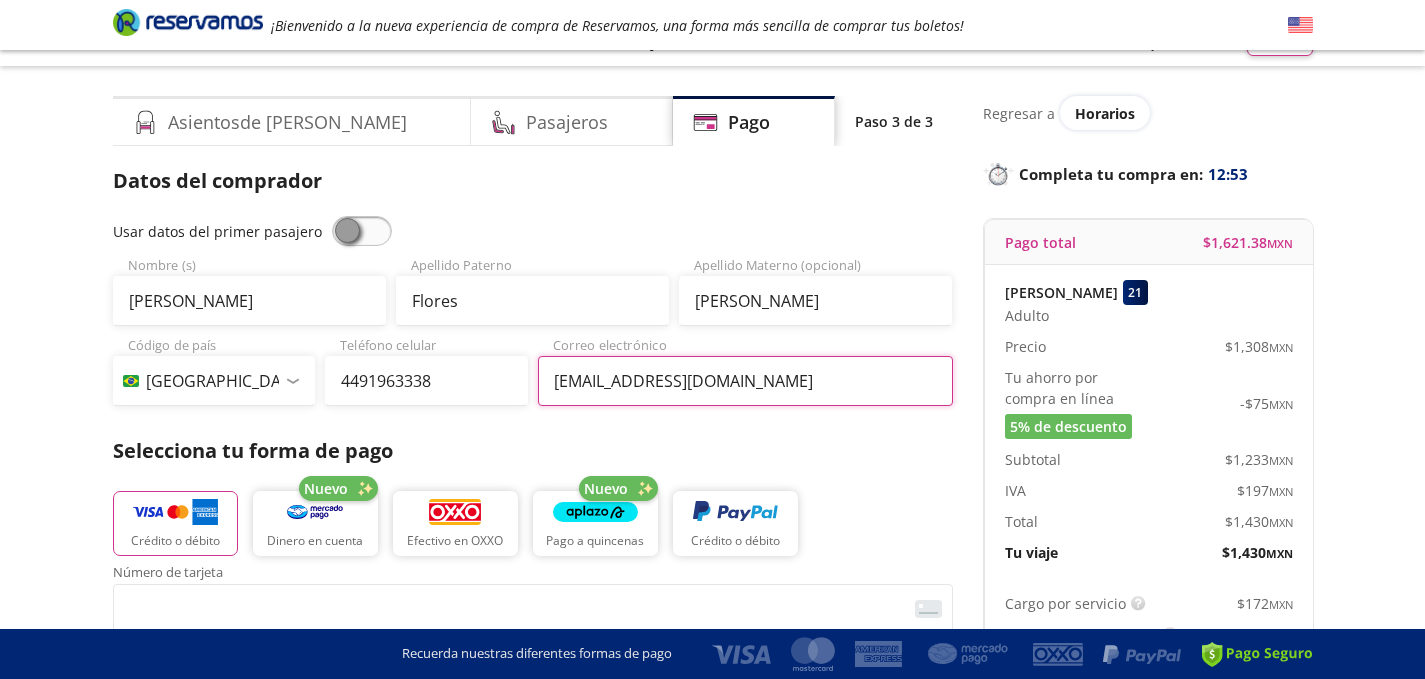 click on "[EMAIL_ADDRESS][DOMAIN_NAME]" at bounding box center [745, 381] 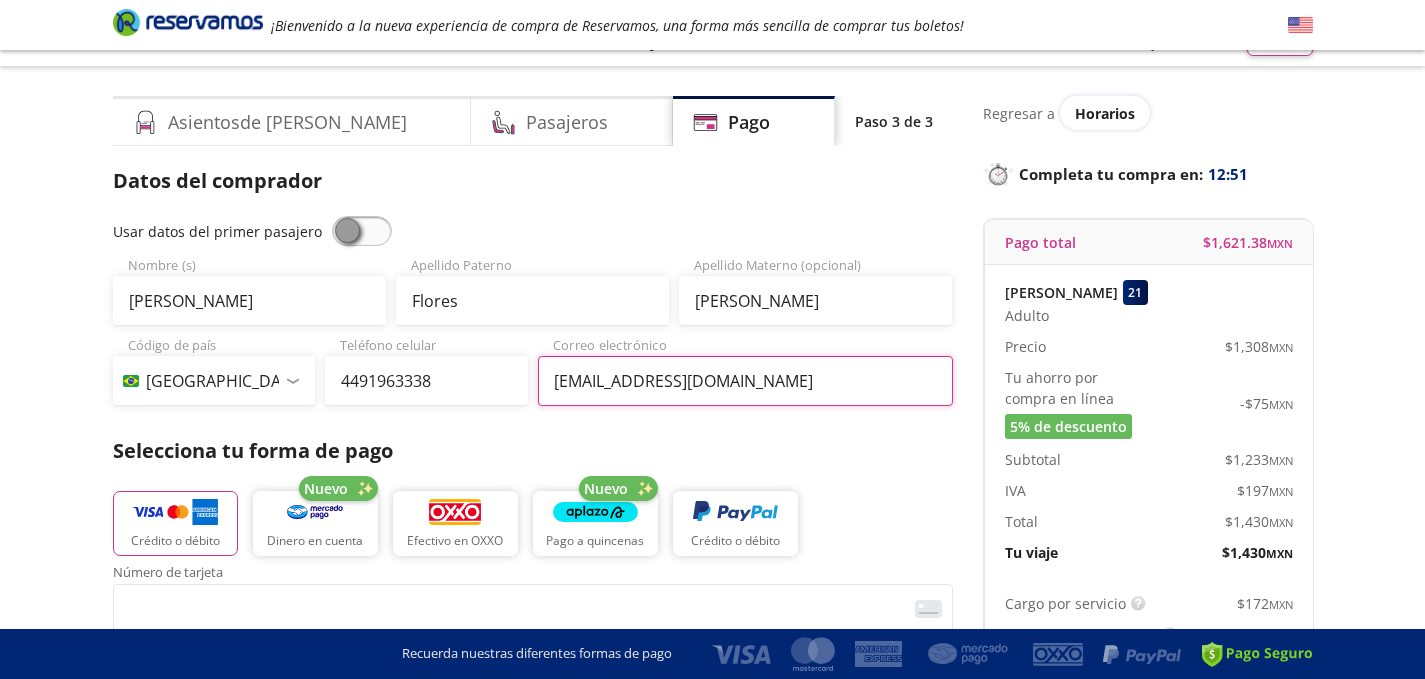 type on "[EMAIL_ADDRESS][DOMAIN_NAME]" 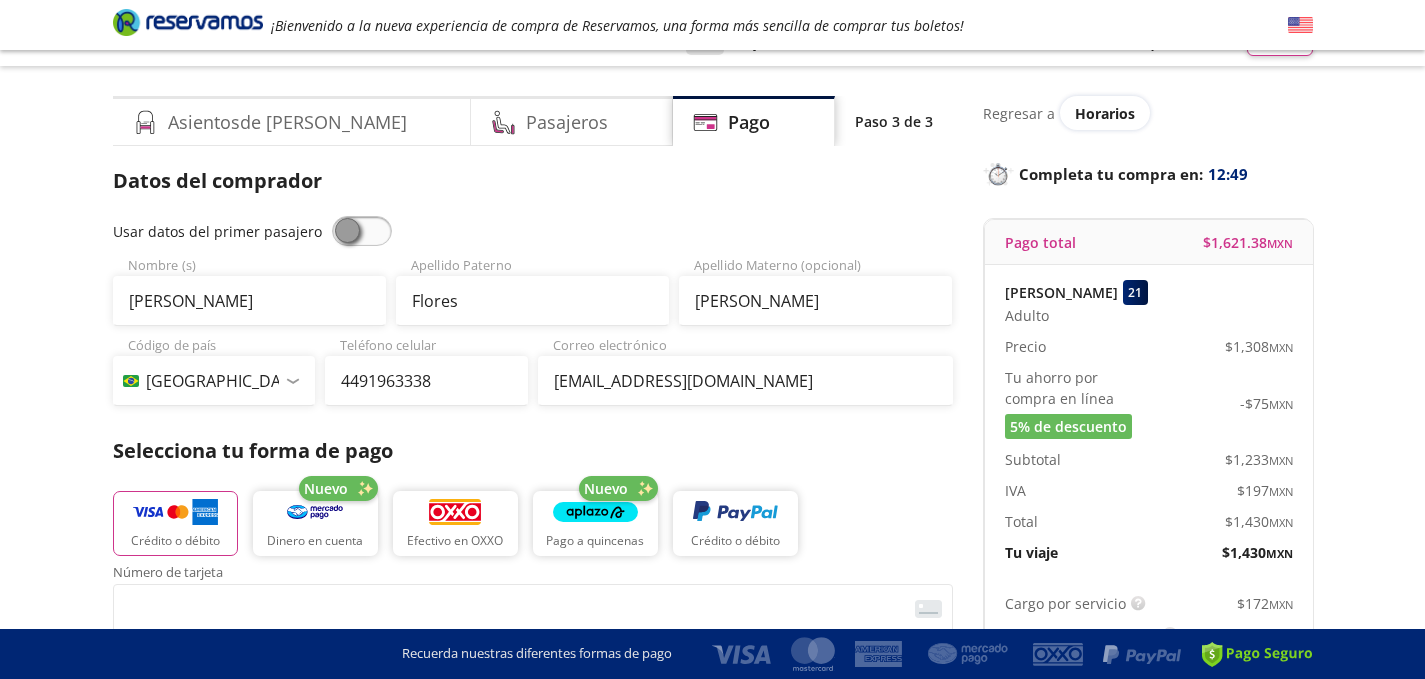 click on "Group 9 Created with Sketch. Pago Aguascalientes  -  Monterrey ¡Bienvenido a la nueva experiencia de compra de Reservamos, una forma más sencilla de comprar tus boletos! Completa tu compra en : 12:49 [GEOGRAPHIC_DATA]  -  [GEOGRAPHIC_DATA] User 1 Viaje sencillo Total $ 1,621.38  MXN Detalles Completa tu compra en : 12:49 Asientos  de [PERSON_NAME] Pago Paso 3 de 3 Servicios adicionales ¿Tienes un código de descuento? Aplicar Datos del comprador Usar datos del primer pasajero [PERSON_NAME] Nombre (s) Flores Apellido Paterno [PERSON_NAME] Apellido Materno (opcional) Código de país [GEOGRAPHIC_DATA] +1 [GEOGRAPHIC_DATA] +52 [GEOGRAPHIC_DATA] +57 [GEOGRAPHIC_DATA] +55 [GEOGRAPHIC_DATA] +93 [GEOGRAPHIC_DATA] +355 [GEOGRAPHIC_DATA] +49 [GEOGRAPHIC_DATA] +376 [GEOGRAPHIC_DATA] +244 [GEOGRAPHIC_DATA] +1 [GEOGRAPHIC_DATA] +1 [GEOGRAPHIC_DATA] +966 [GEOGRAPHIC_DATA] +213 [GEOGRAPHIC_DATA] +54 [GEOGRAPHIC_DATA] +374 [GEOGRAPHIC_DATA] +297 [GEOGRAPHIC_DATA] +61 [GEOGRAPHIC_DATA] +43 [GEOGRAPHIC_DATA] +994 [GEOGRAPHIC_DATA] +1 [GEOGRAPHIC_DATA] +880 [GEOGRAPHIC_DATA] +1 [GEOGRAPHIC_DATA] +973 [GEOGRAPHIC_DATA] +32 [GEOGRAPHIC_DATA] +501 [GEOGRAPHIC_DATA] +229 [GEOGRAPHIC_DATA] +1 [GEOGRAPHIC_DATA] +375 [GEOGRAPHIC_DATA] +95 [GEOGRAPHIC_DATA] +591 [GEOGRAPHIC_DATA] +387 Botsuana +267 *" at bounding box center (712, 777) 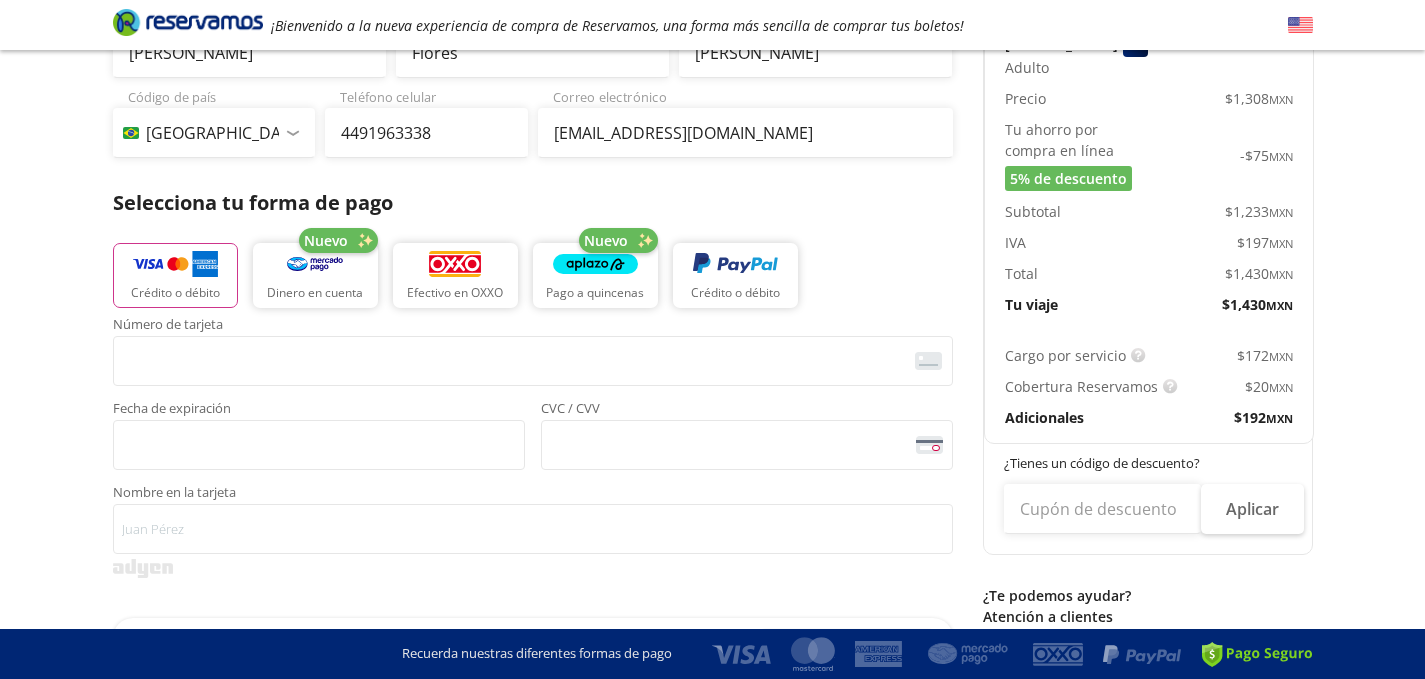 scroll, scrollTop: 273, scrollLeft: 0, axis: vertical 